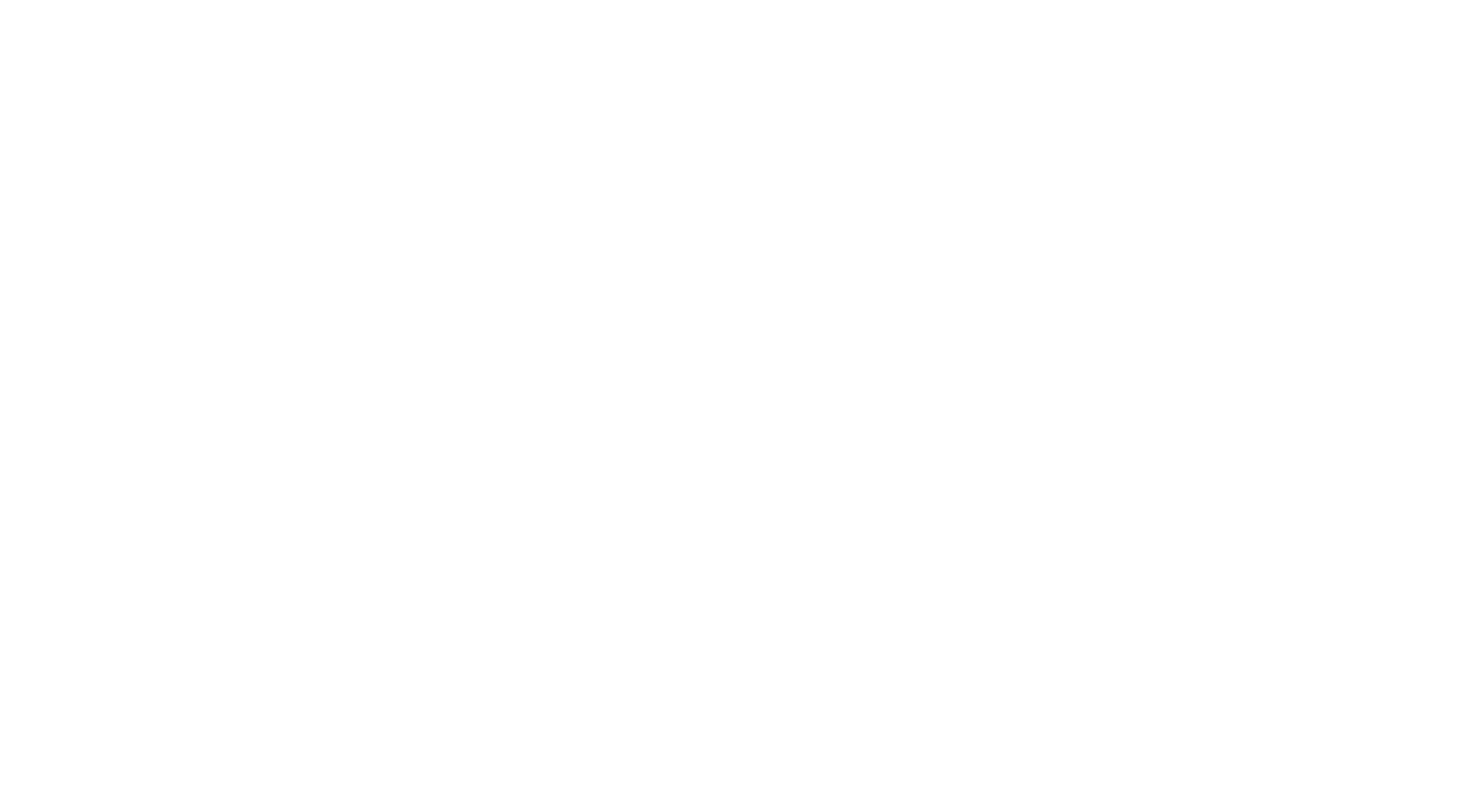scroll, scrollTop: 0, scrollLeft: 0, axis: both 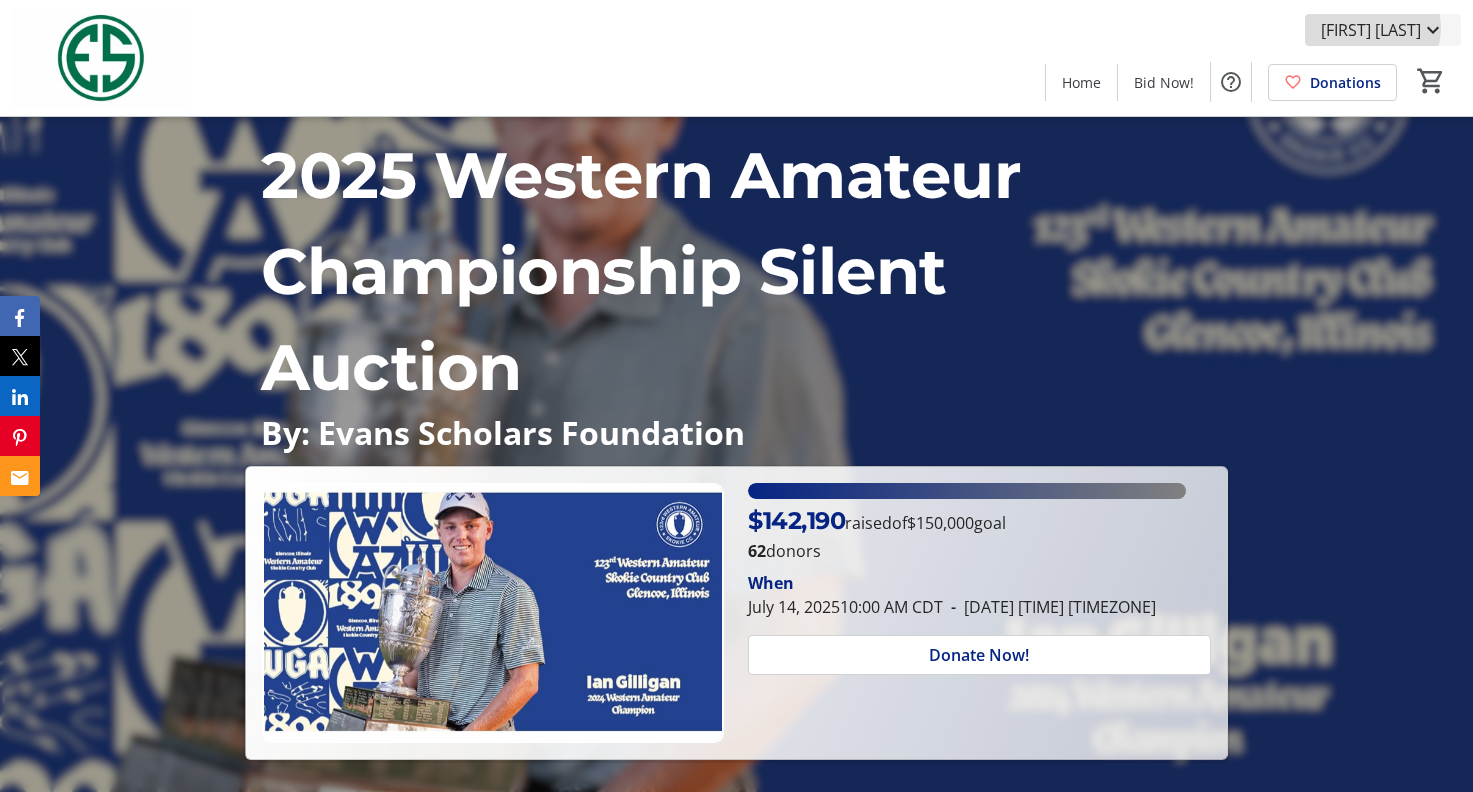 click on "[FIRST] [LAST]" 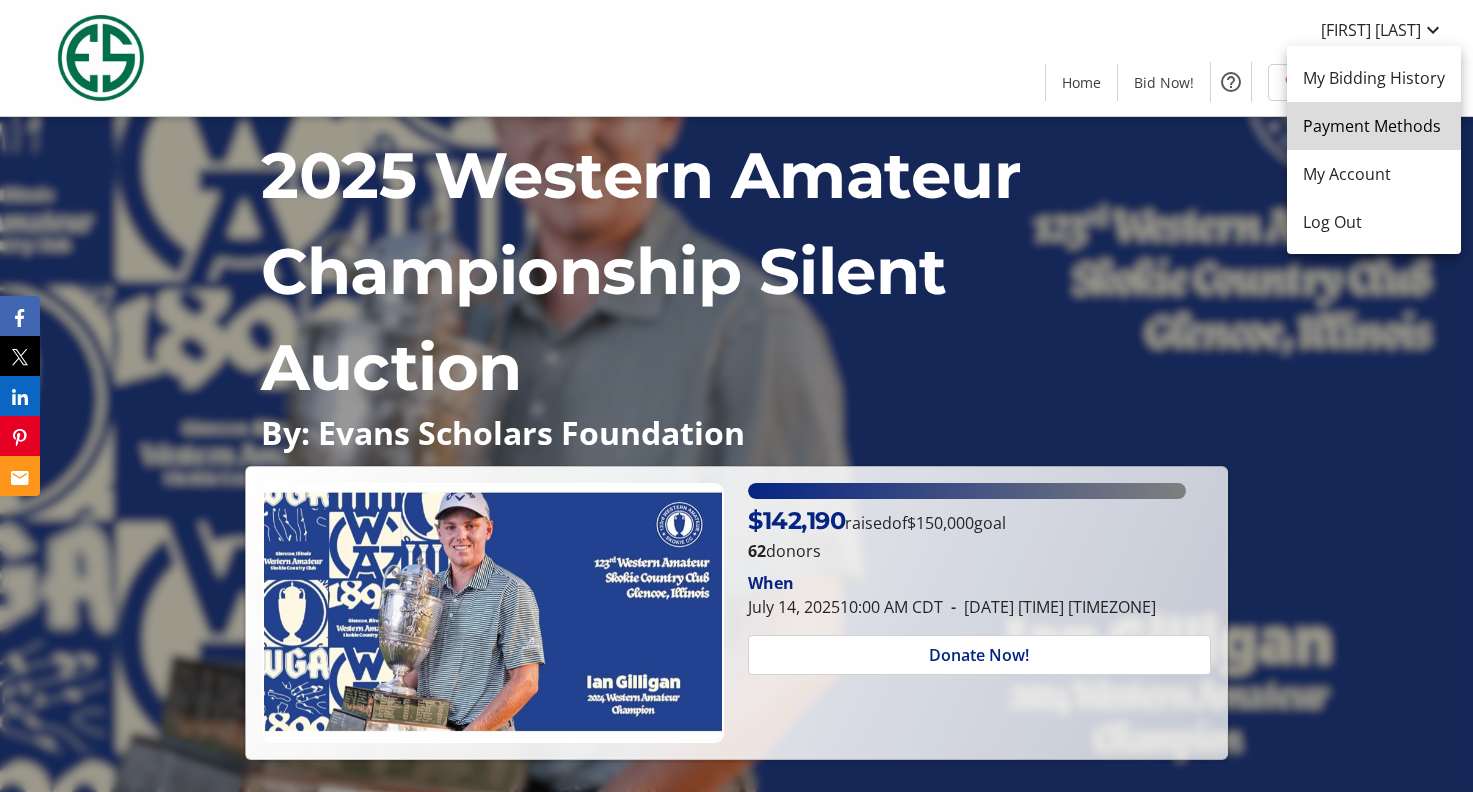 click on "Payment Methods" at bounding box center (1374, 126) 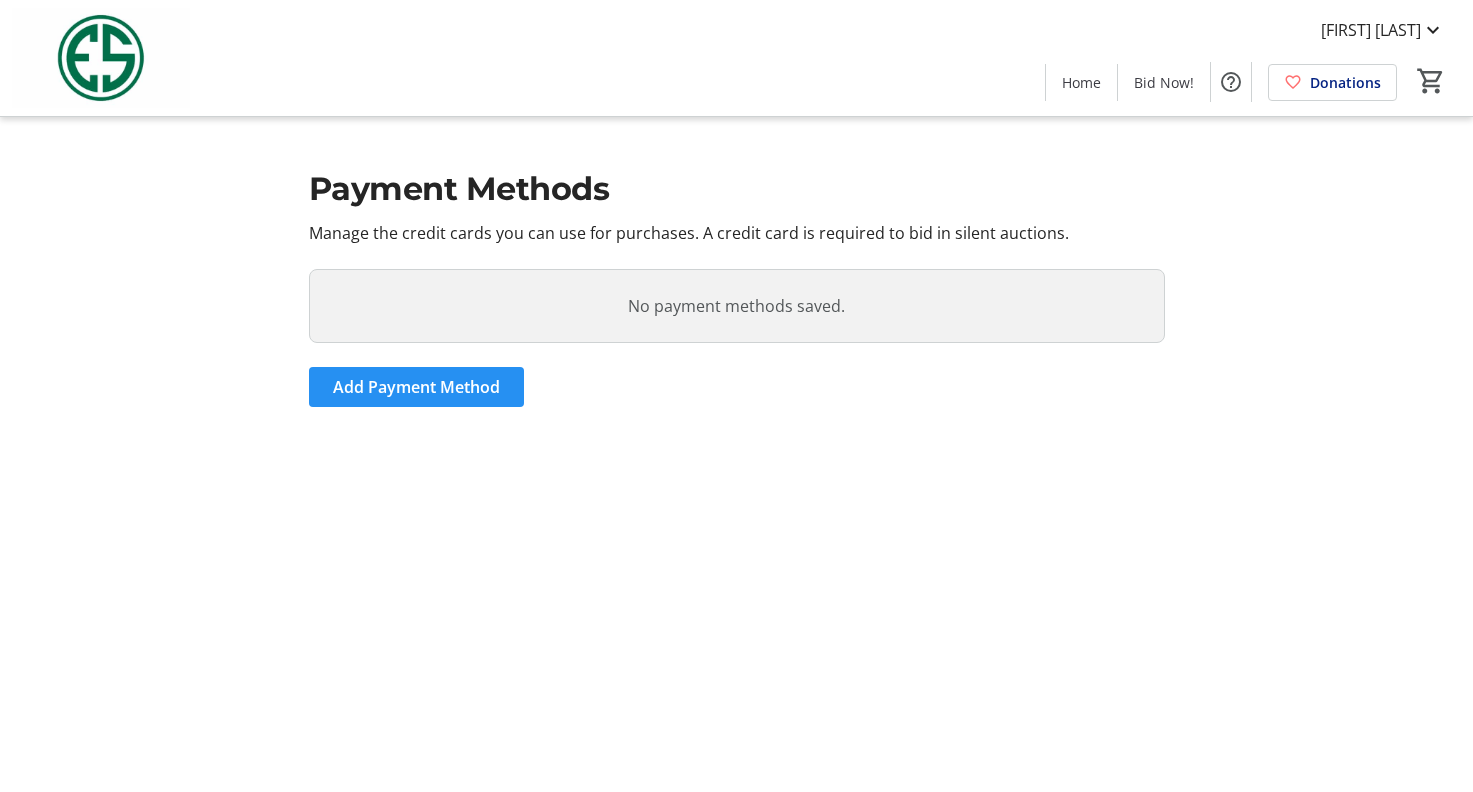 click on "Add Payment Method" 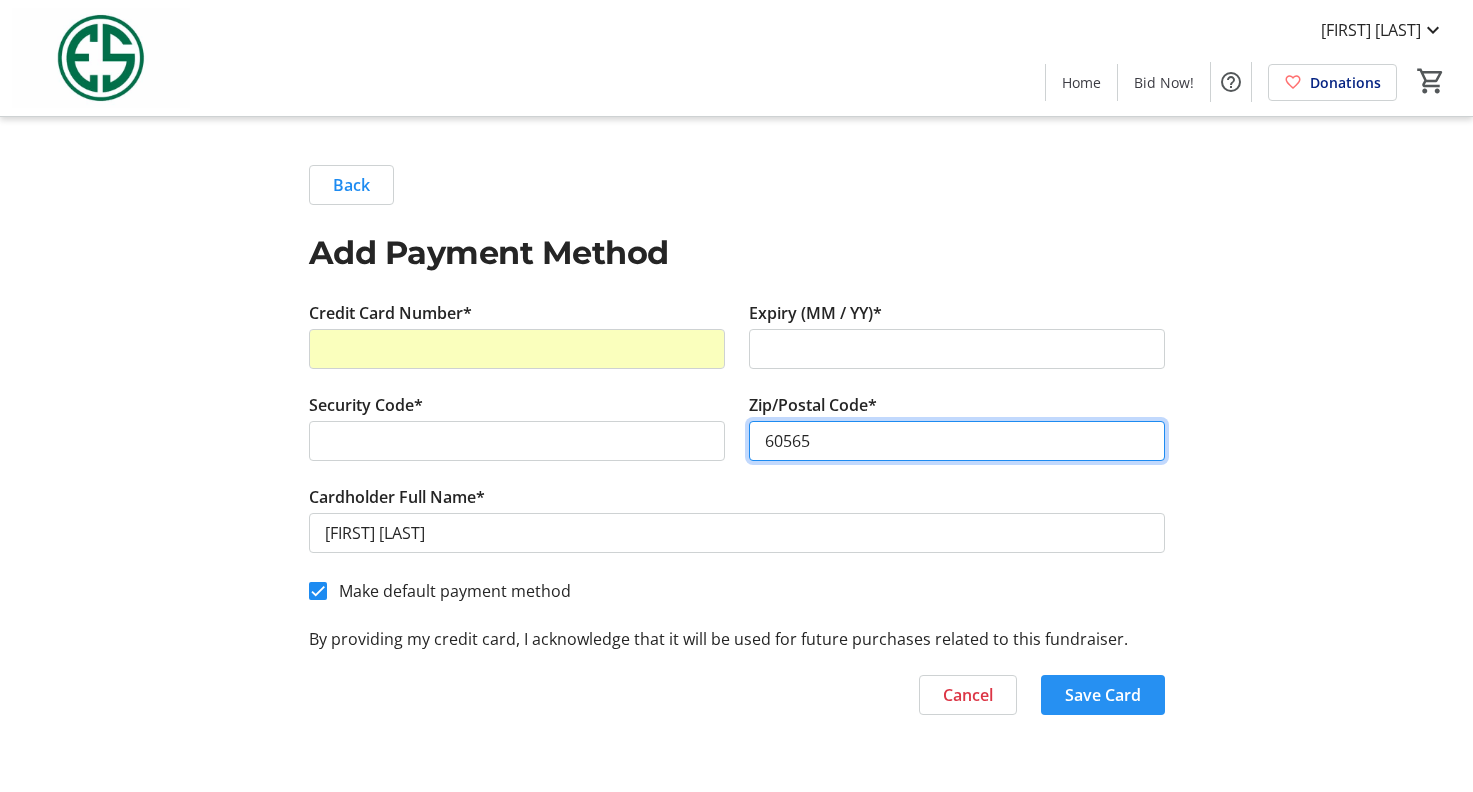 type on "[POSTAL_CODE]" 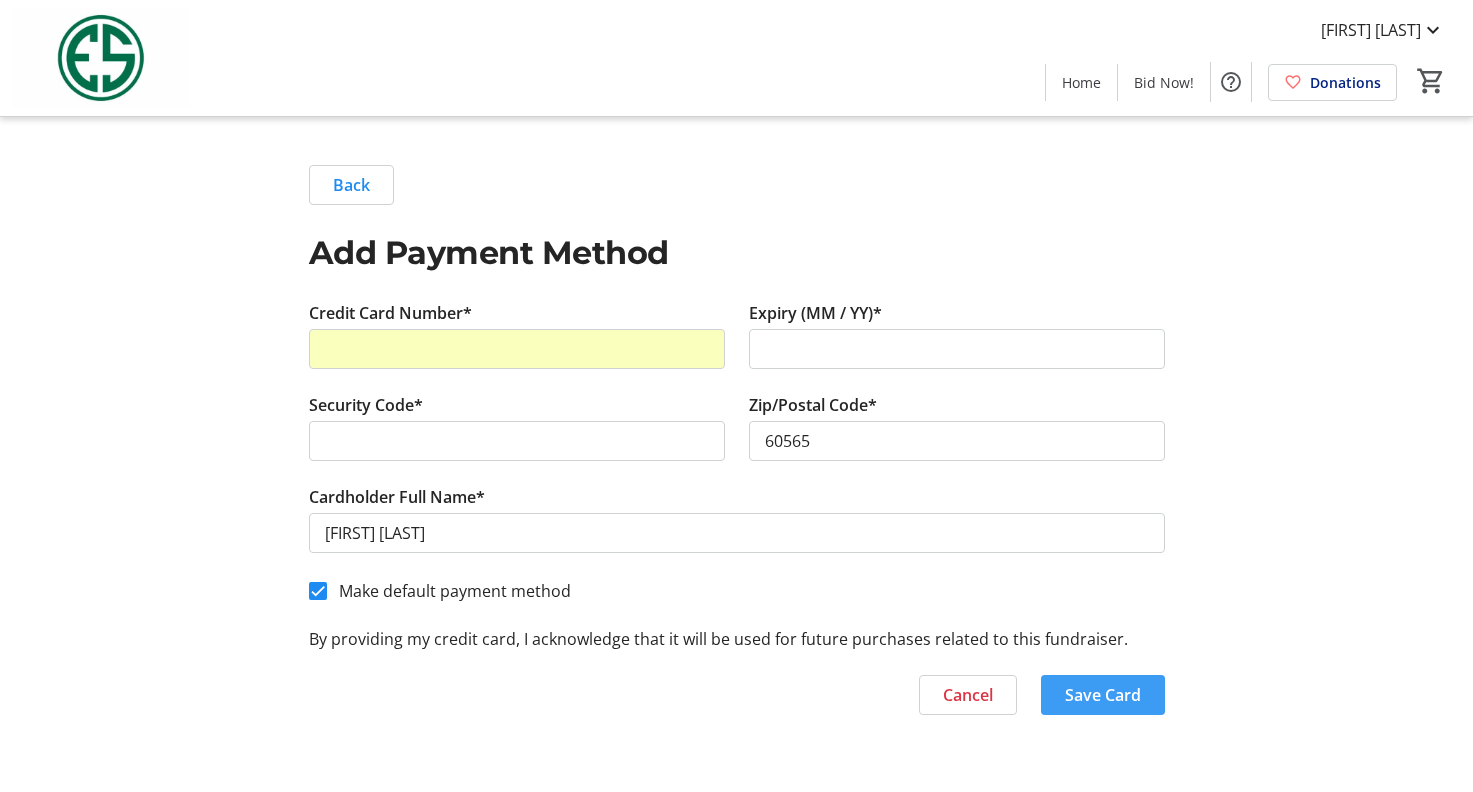 click on "Save Card" 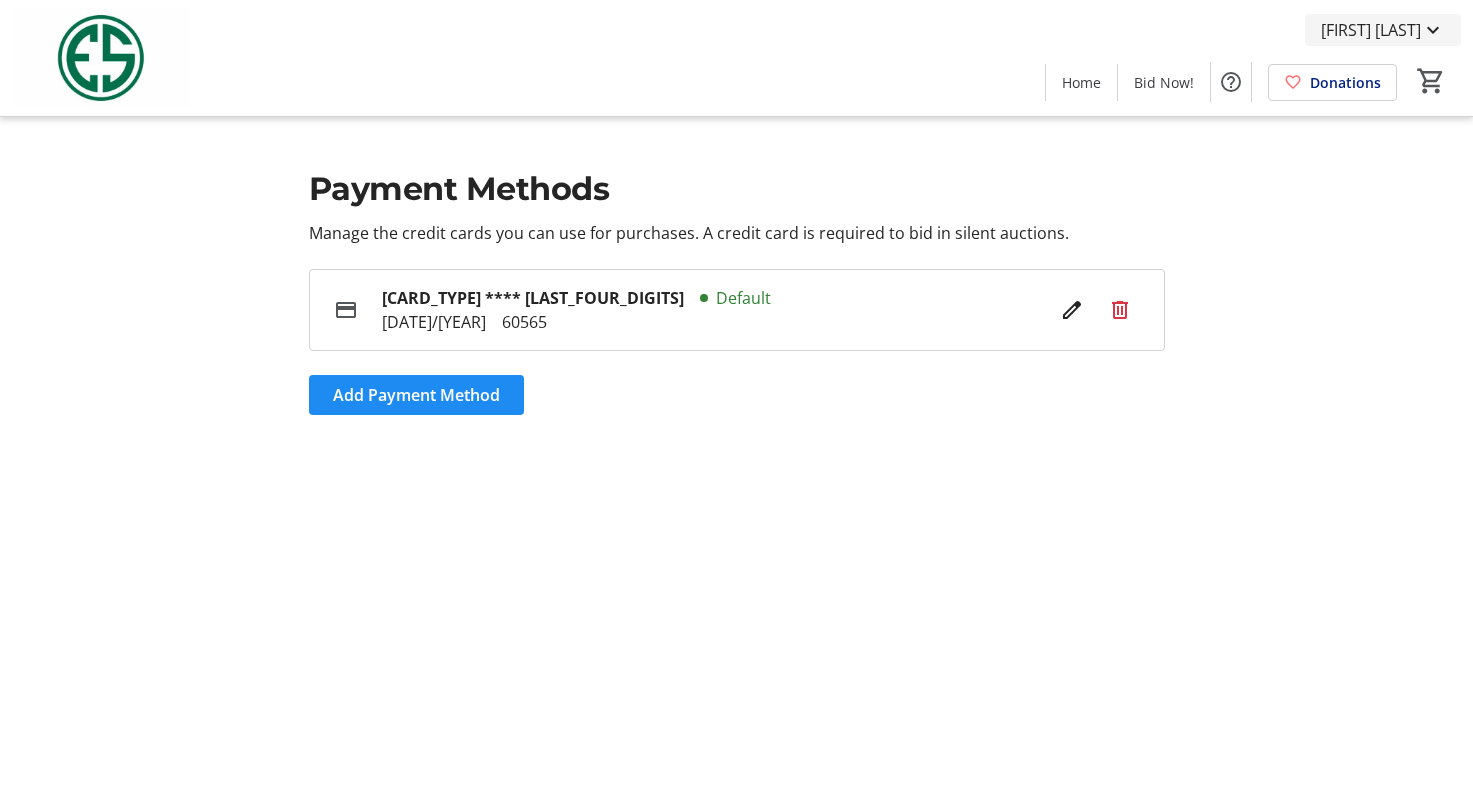 click on "[FIRST] [LAST]" 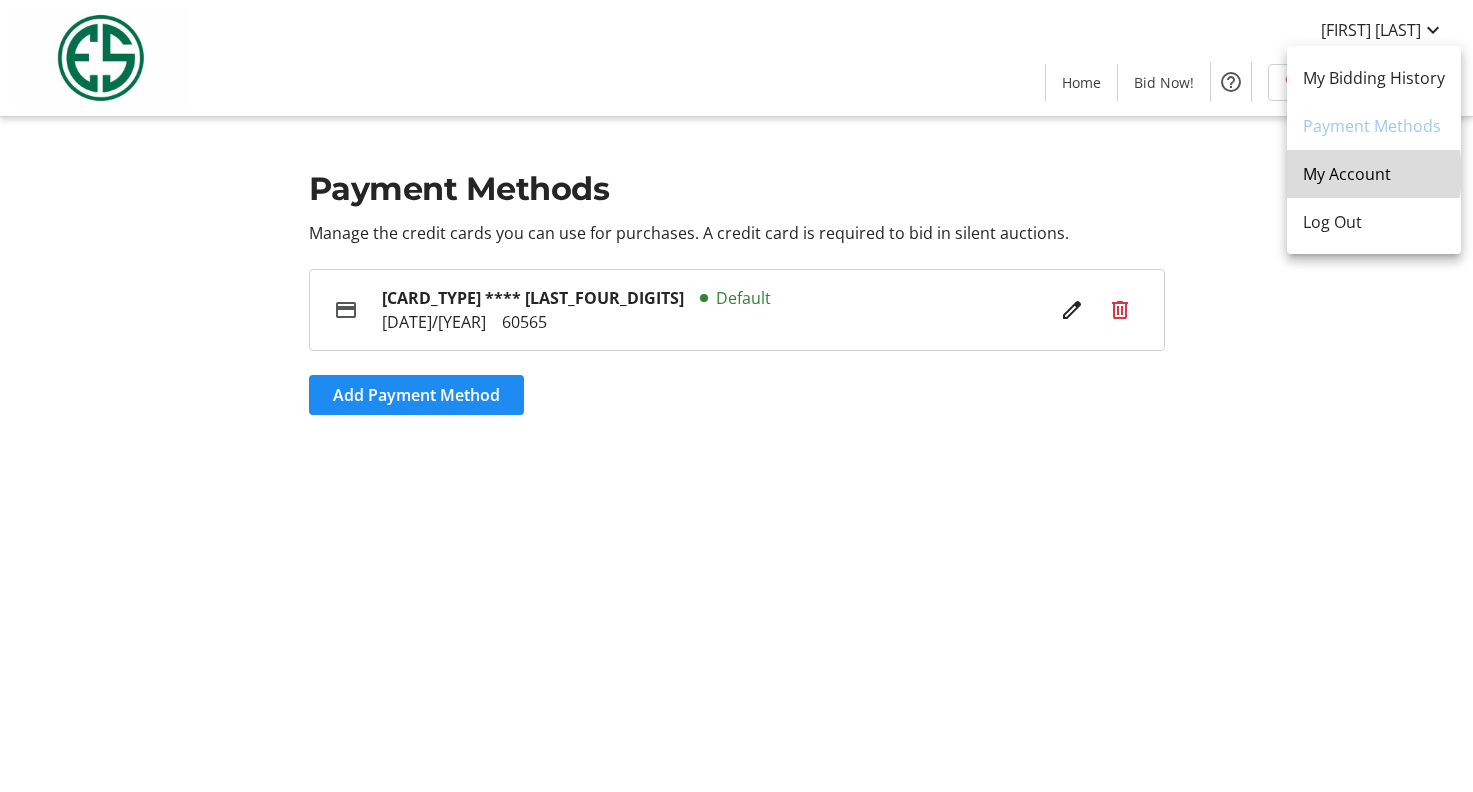 click on "My Account" at bounding box center [1374, 174] 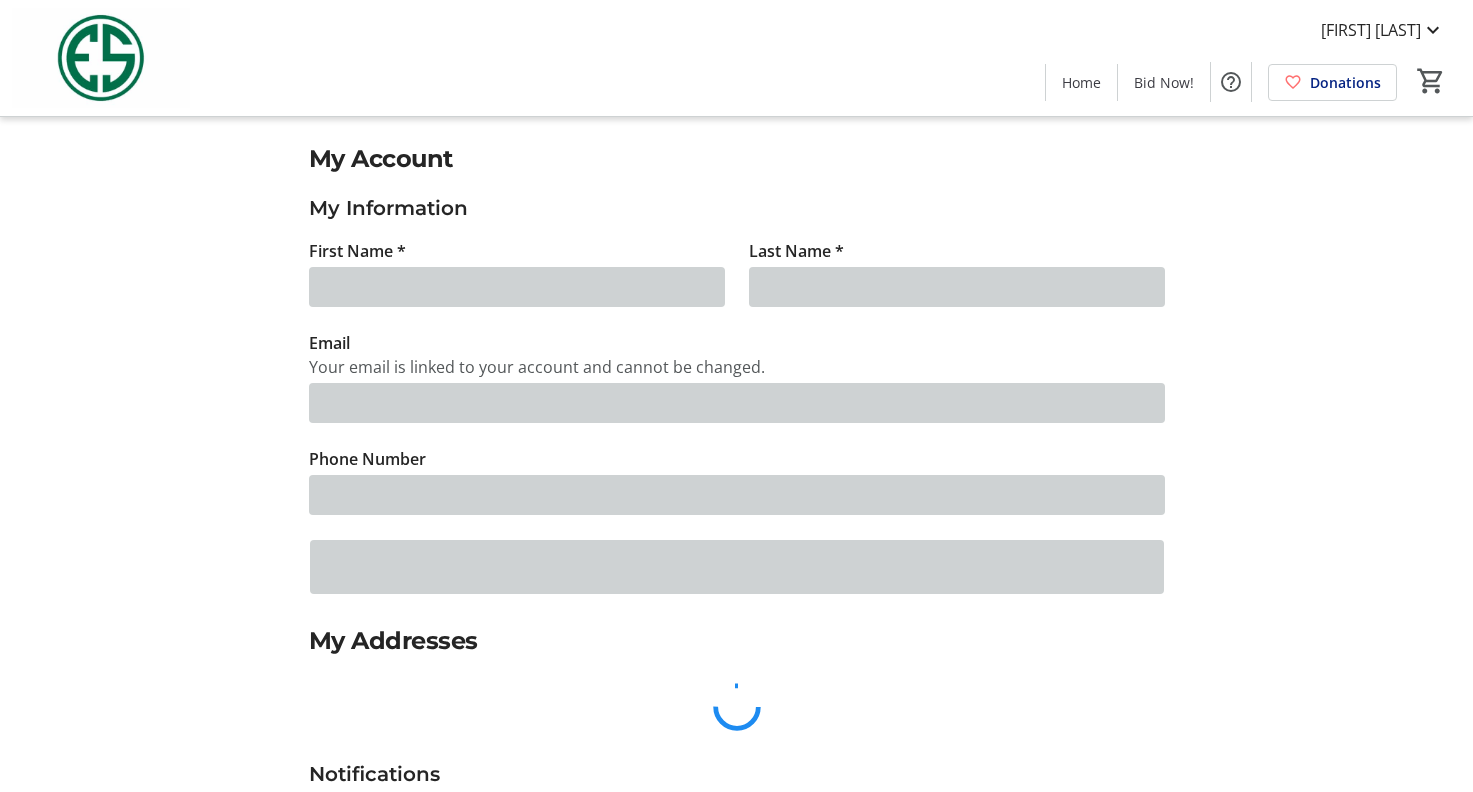type on "[FIRST]" 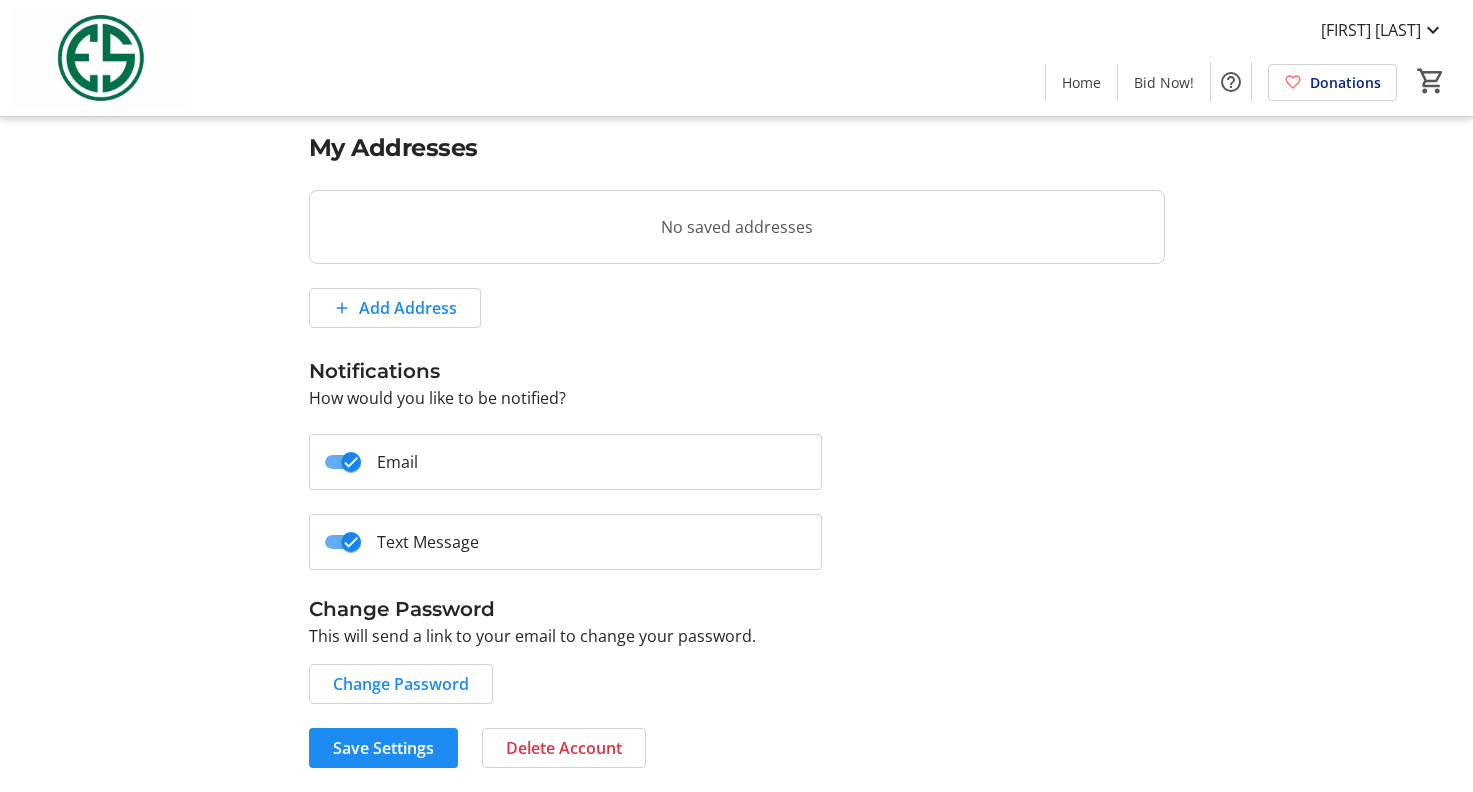 scroll, scrollTop: 493, scrollLeft: 0, axis: vertical 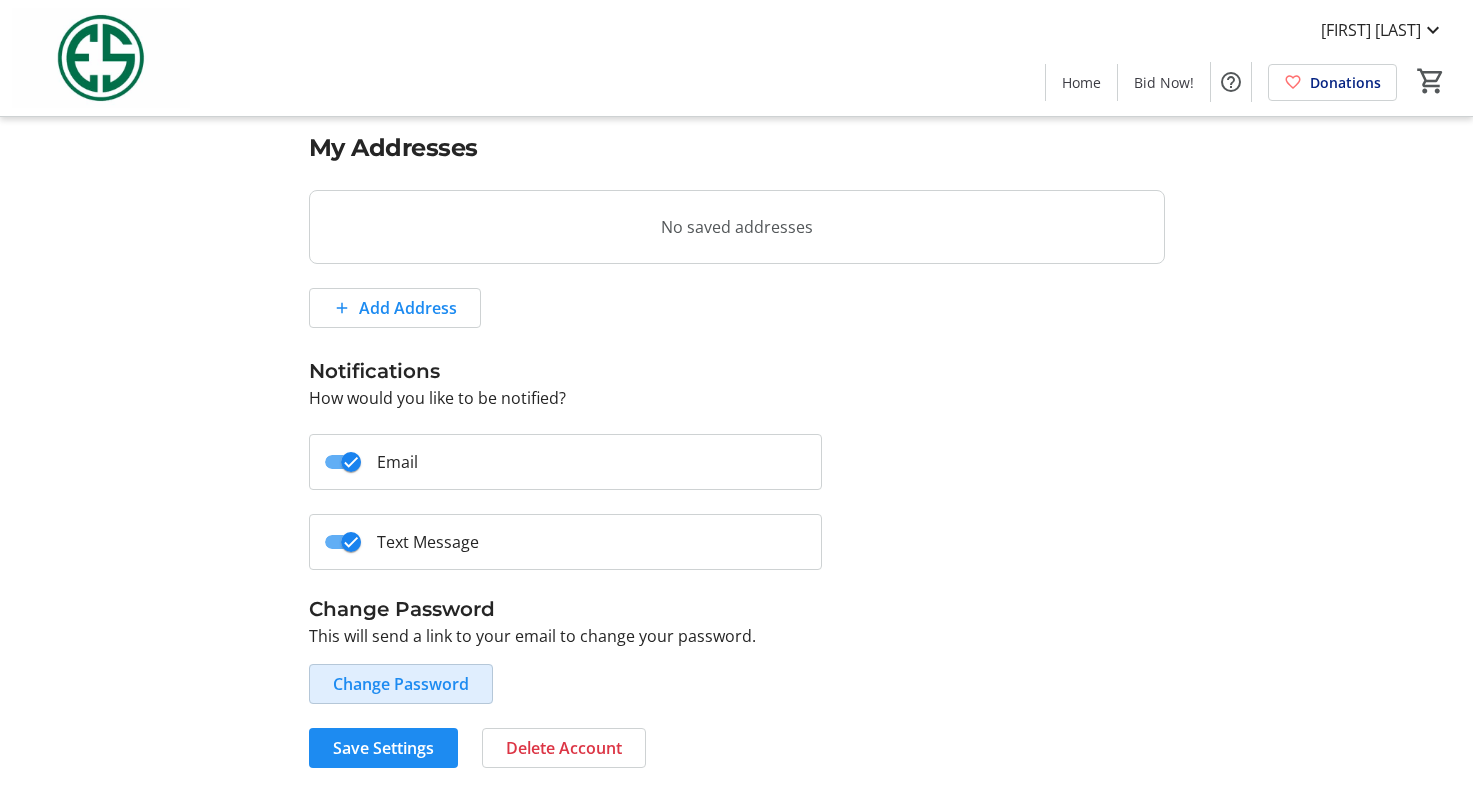 click on "Change Password" 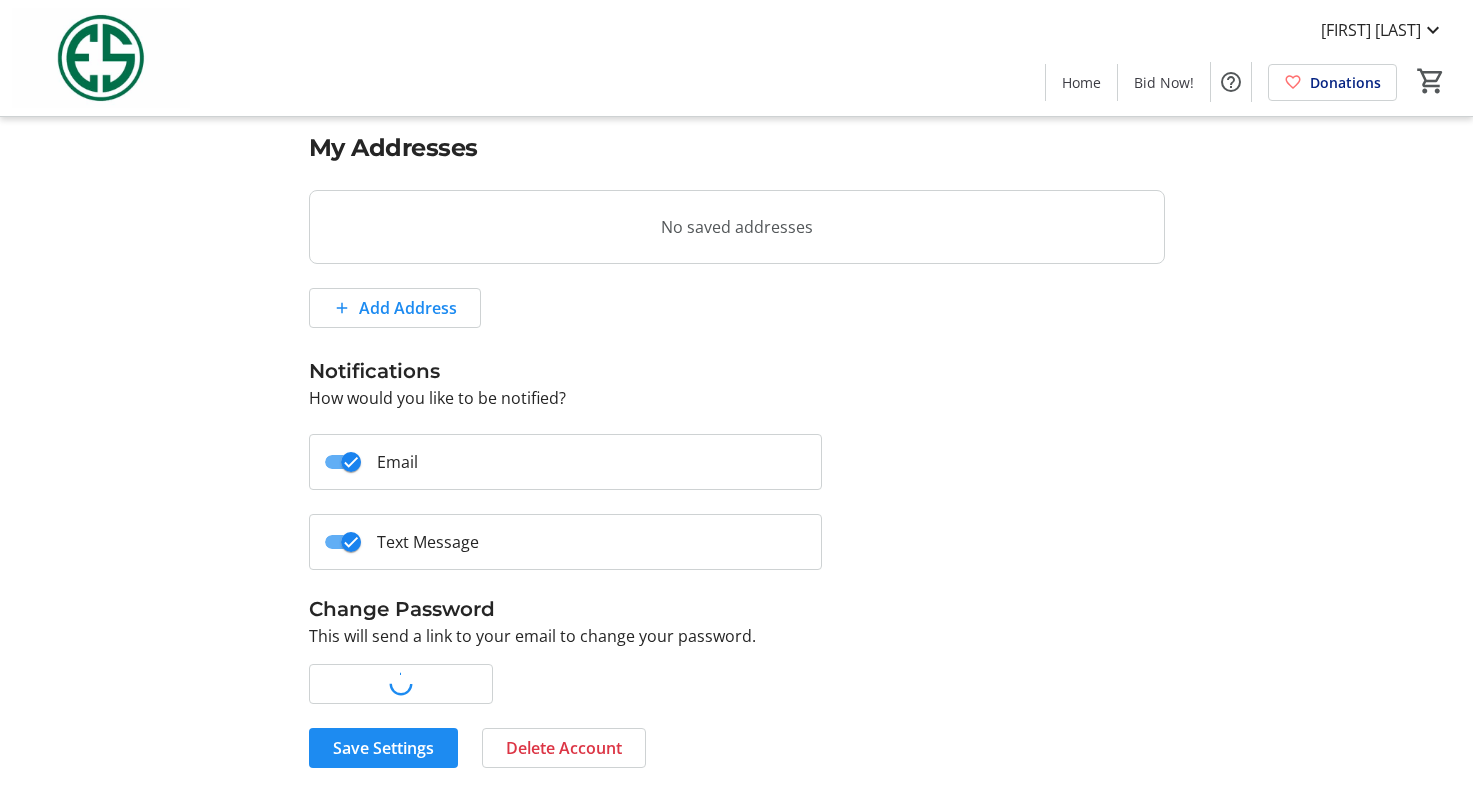scroll, scrollTop: 0, scrollLeft: 0, axis: both 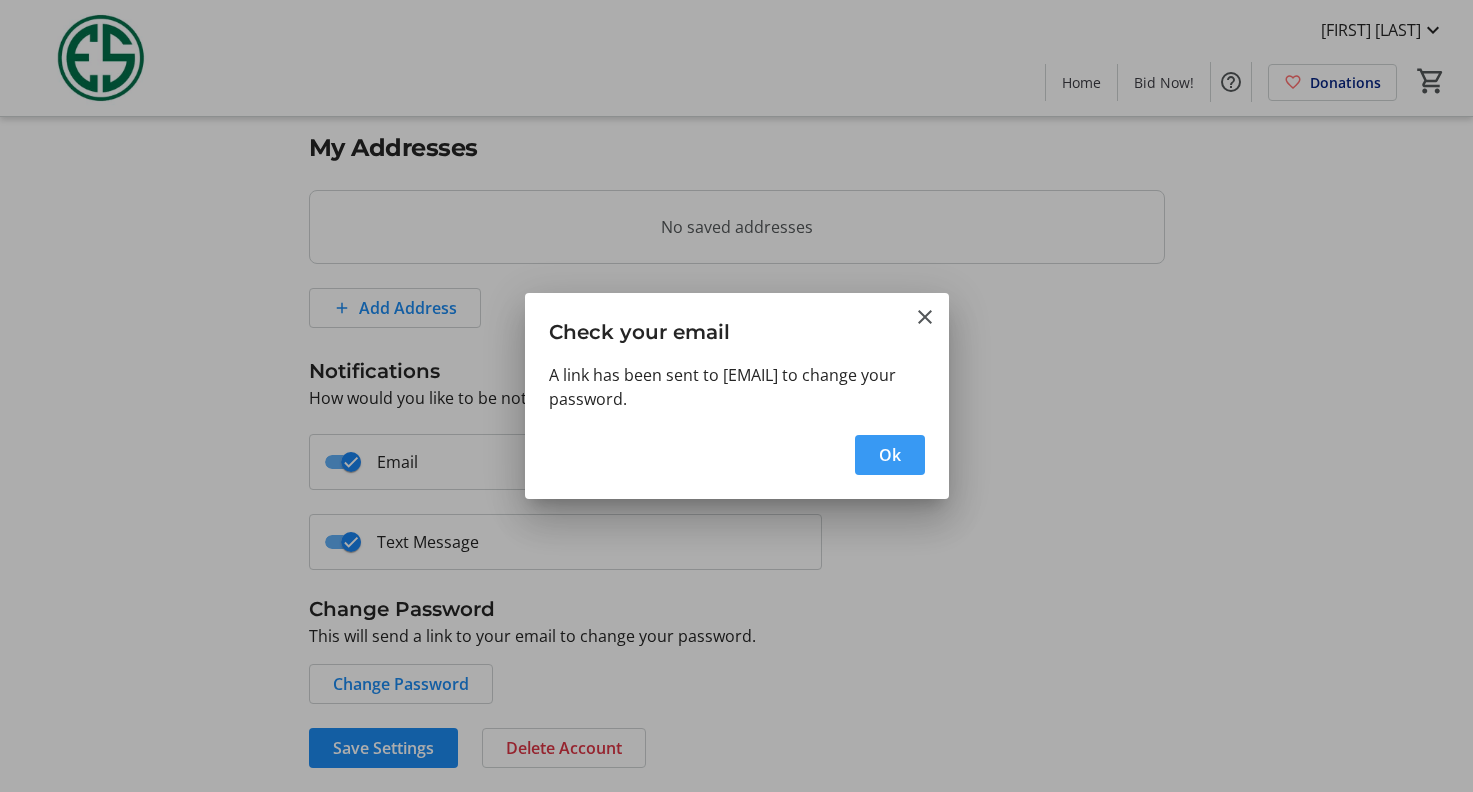 click on "Ok" at bounding box center (890, 455) 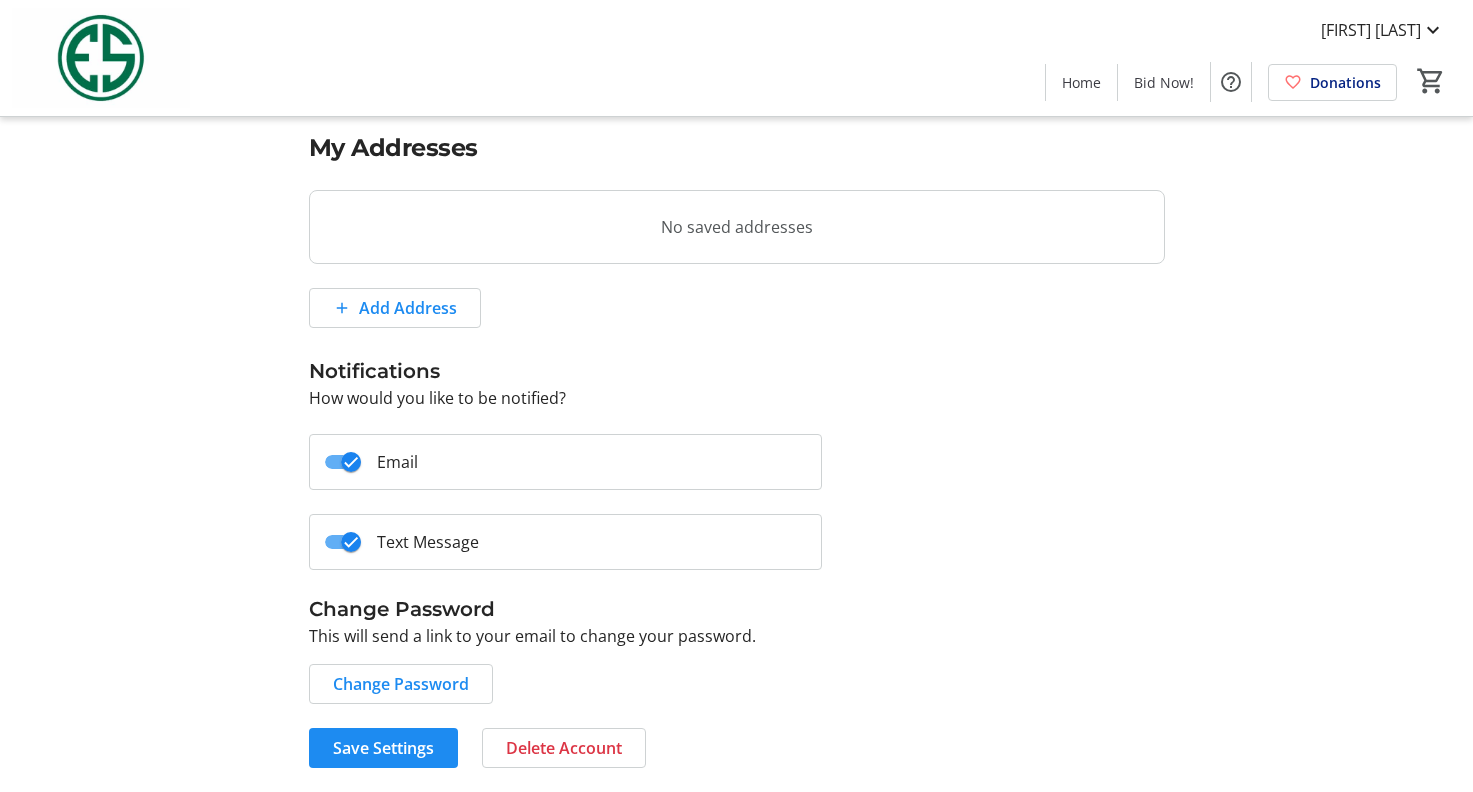 scroll, scrollTop: 493, scrollLeft: 0, axis: vertical 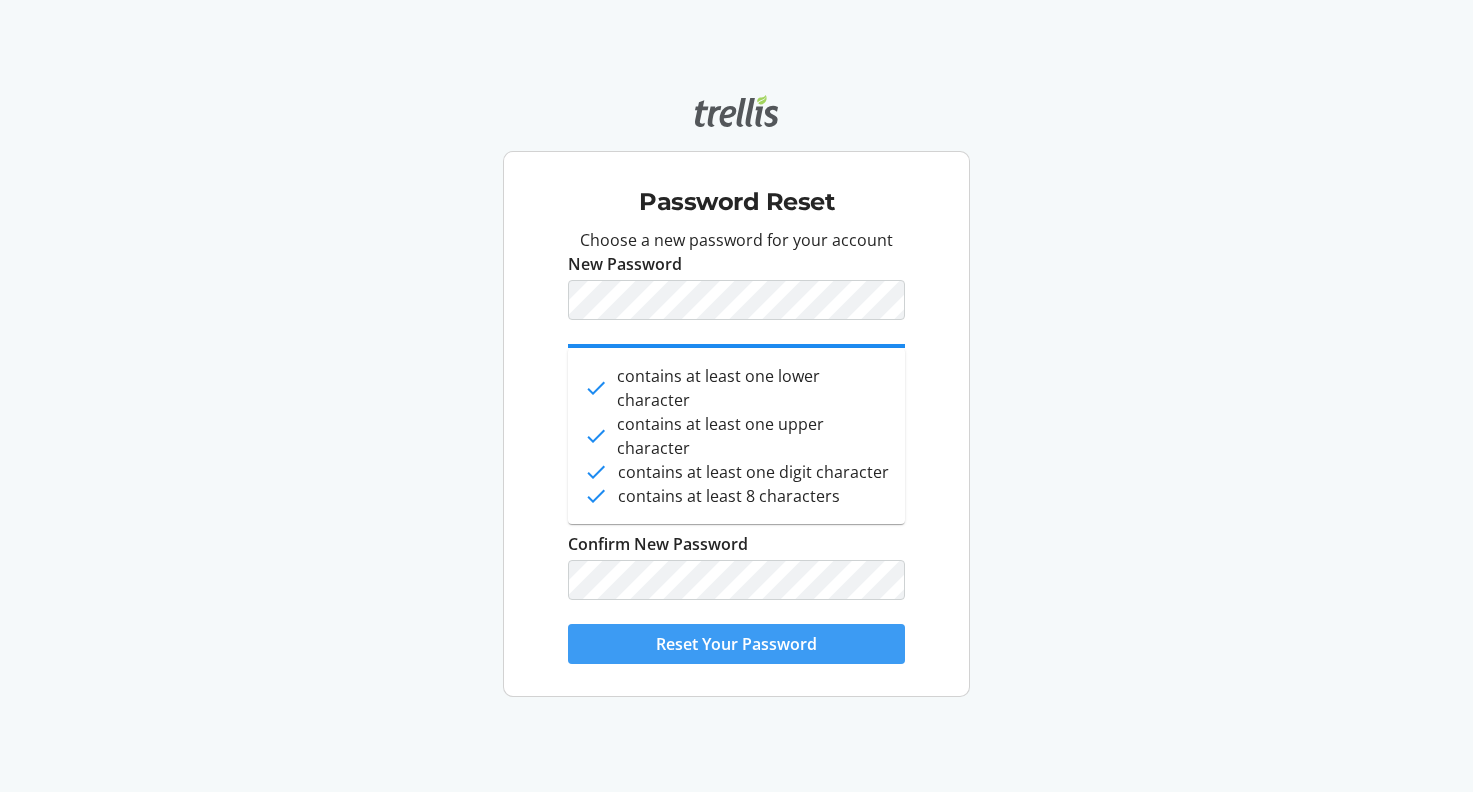 click on "Reset Your Password" 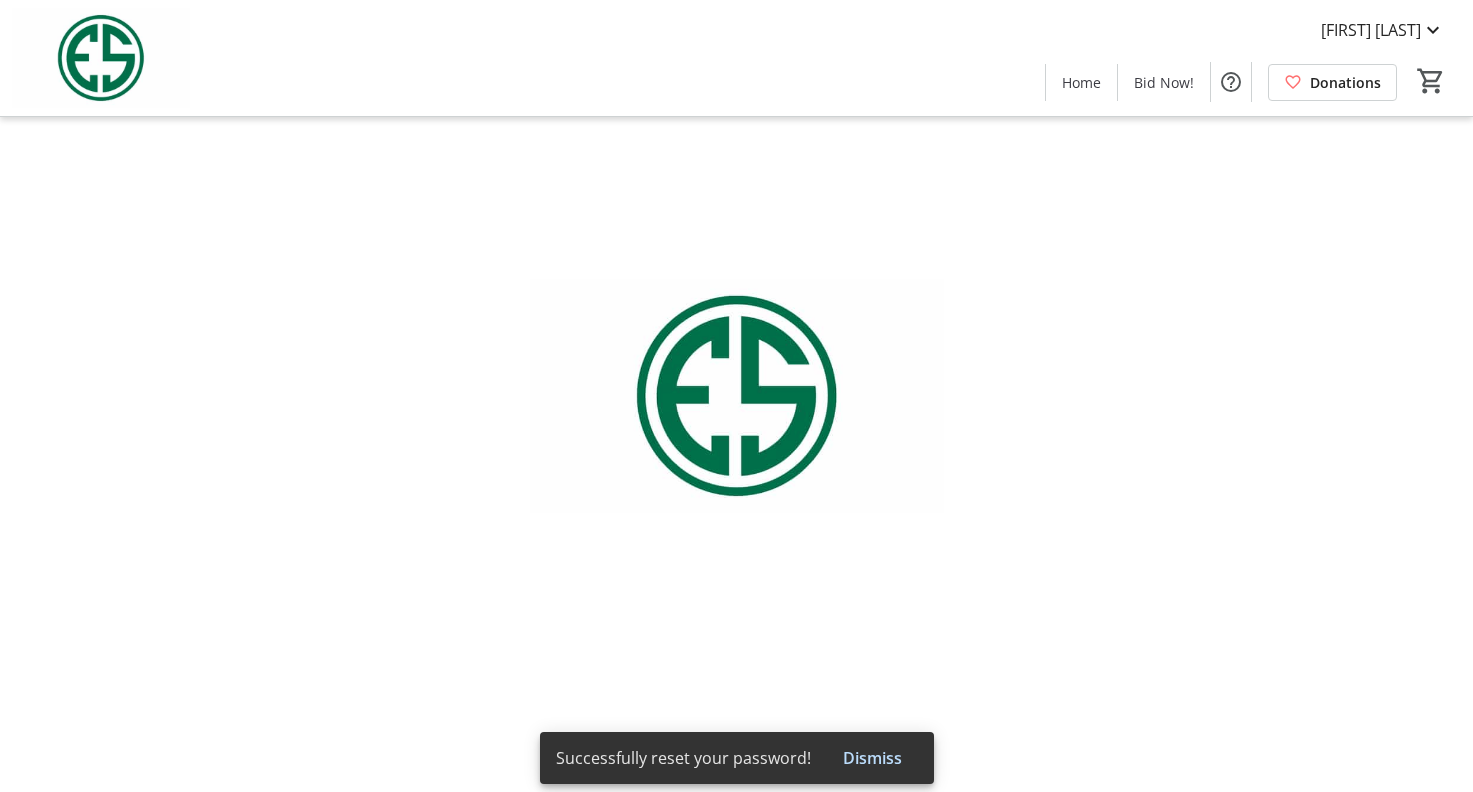 type on "[FIRST]" 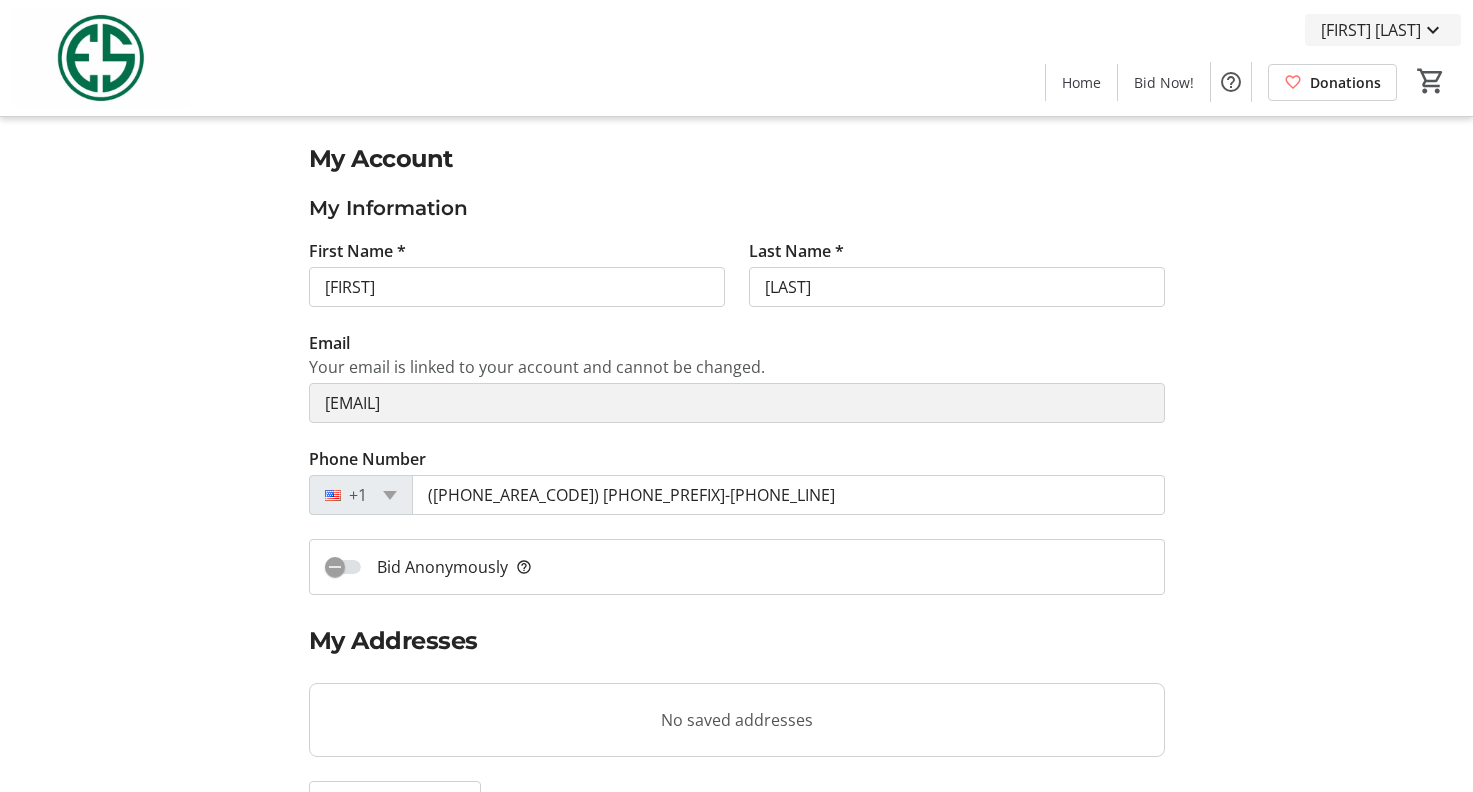 click on "[FIRST] [LAST]" 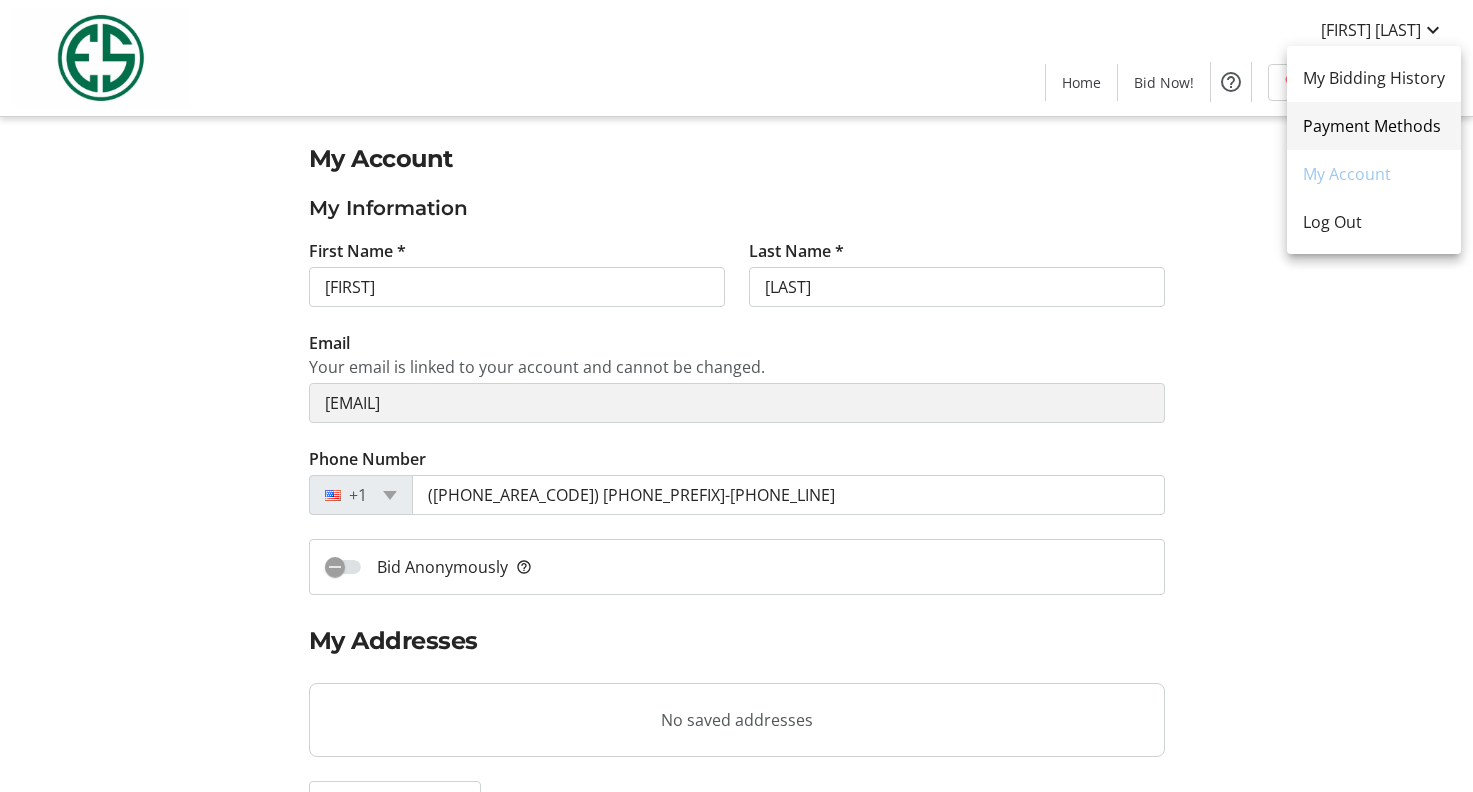 click on "Payment Methods" at bounding box center [1374, 126] 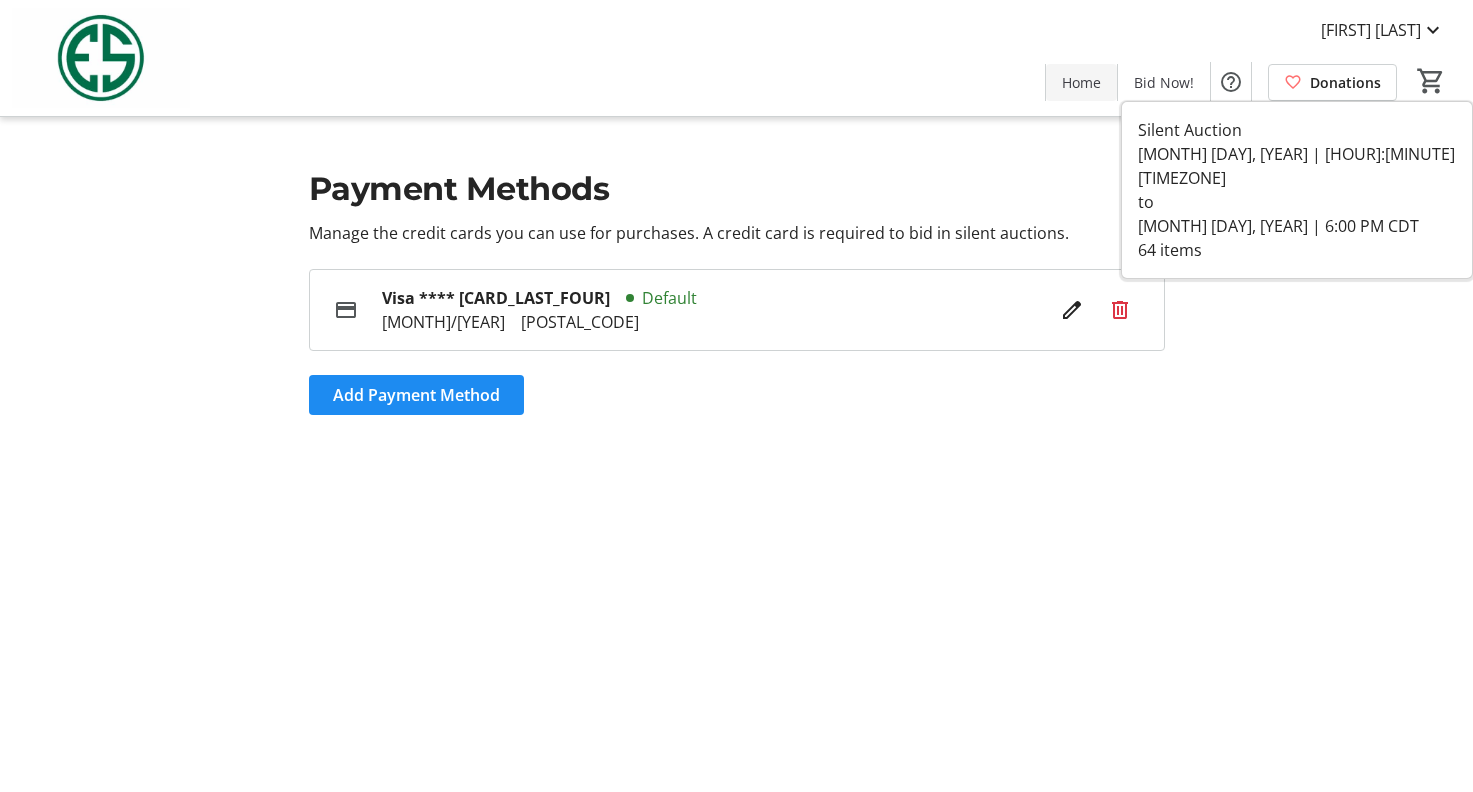 click on "Home" 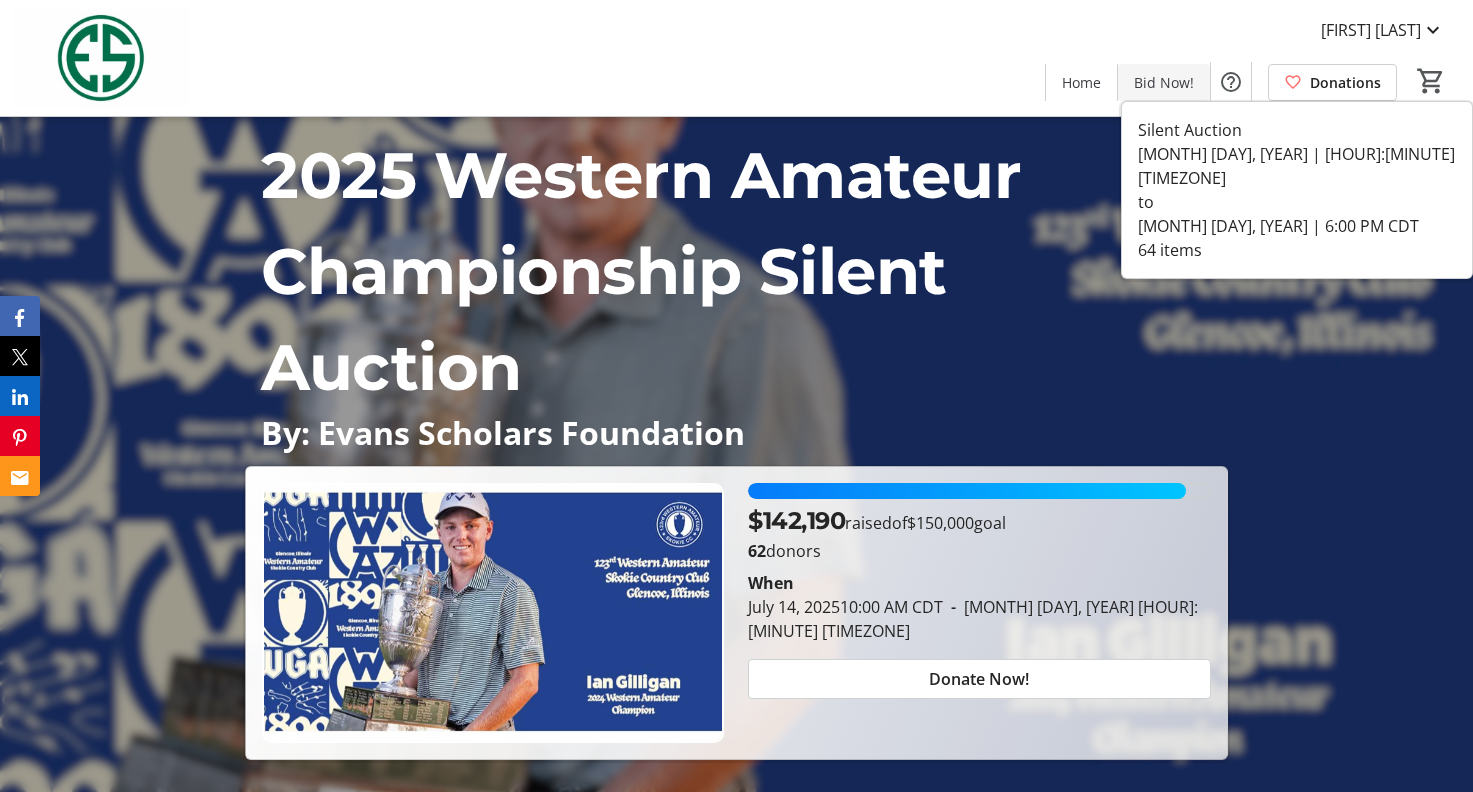 click 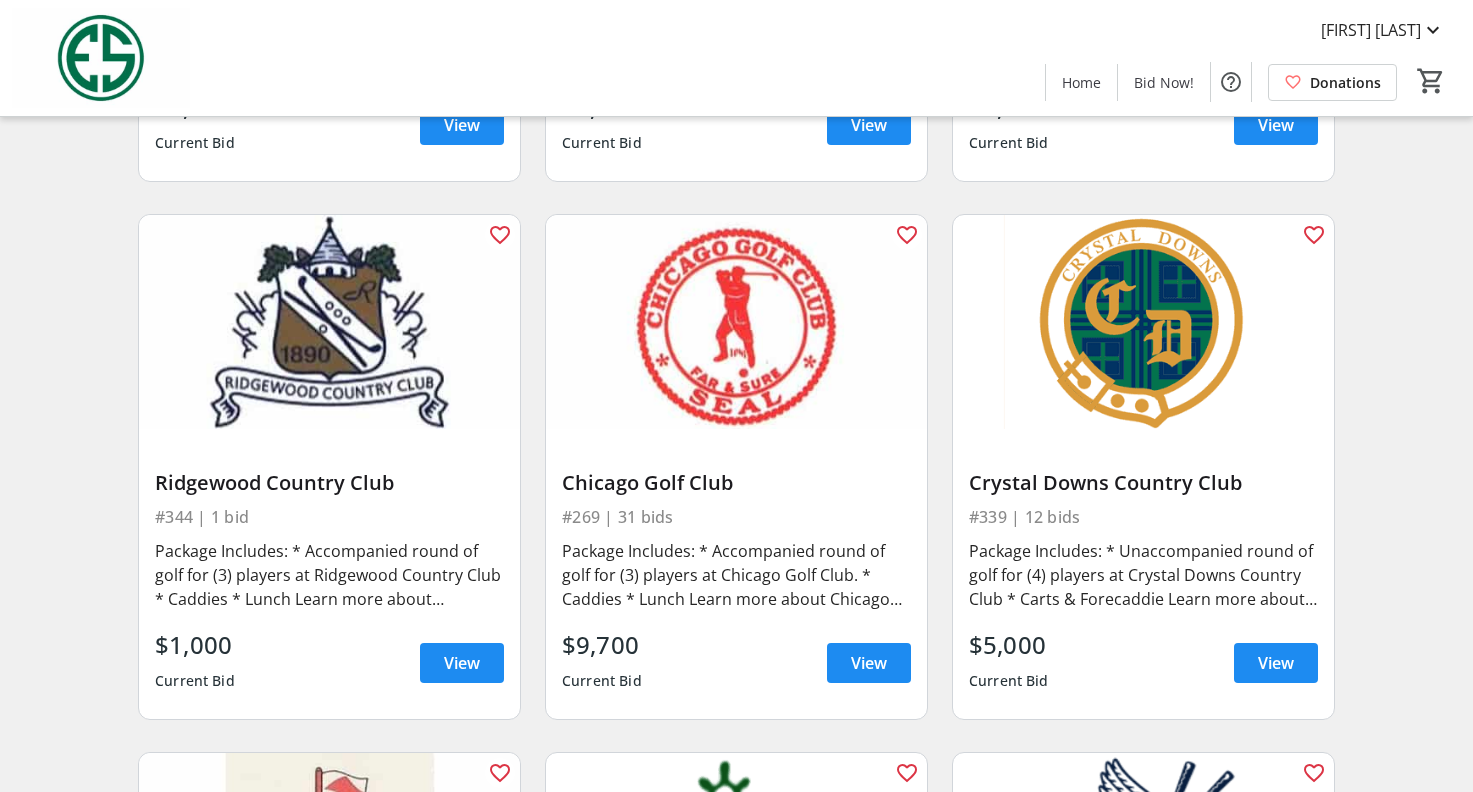 scroll, scrollTop: 619, scrollLeft: 0, axis: vertical 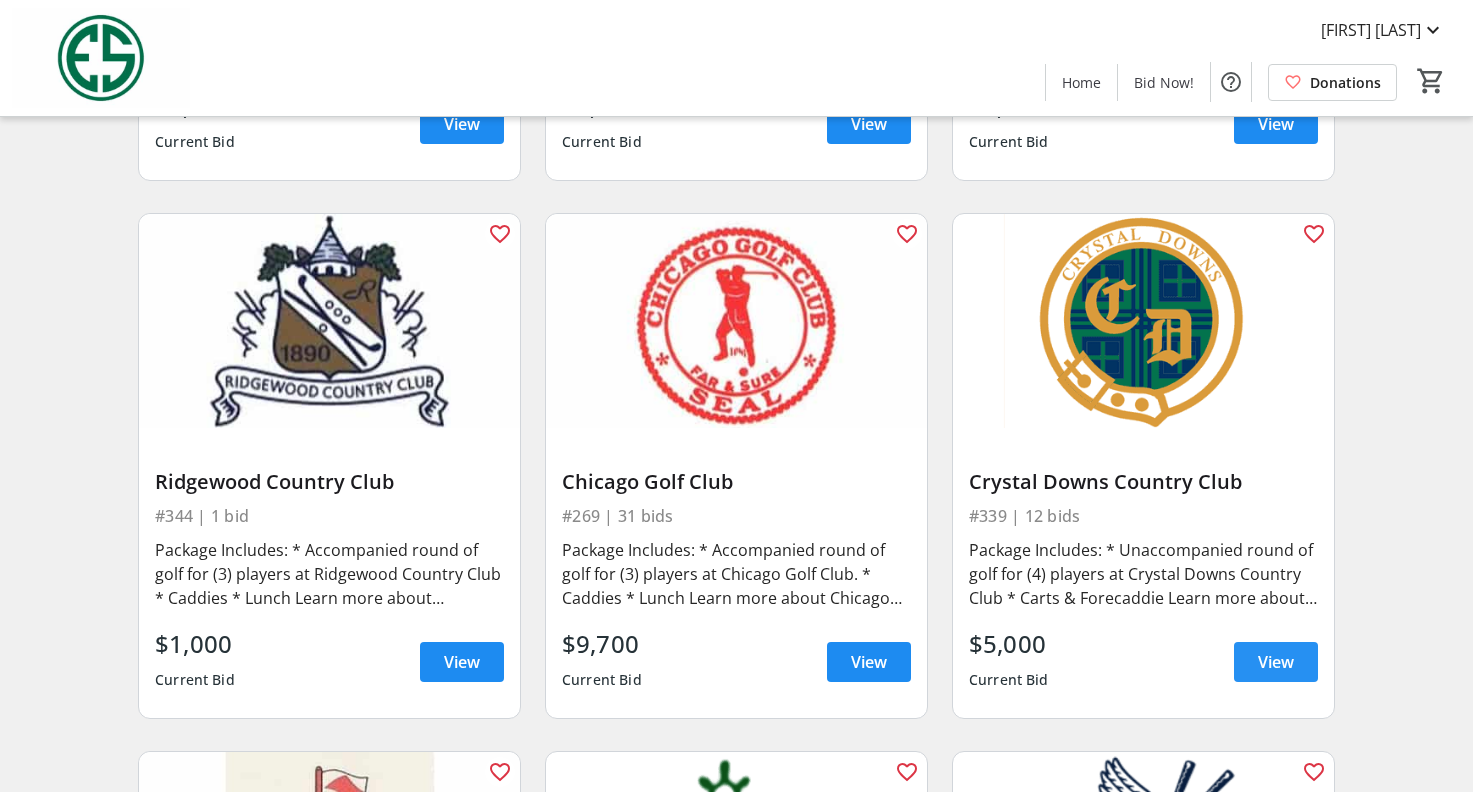 click on "View" at bounding box center [1276, 662] 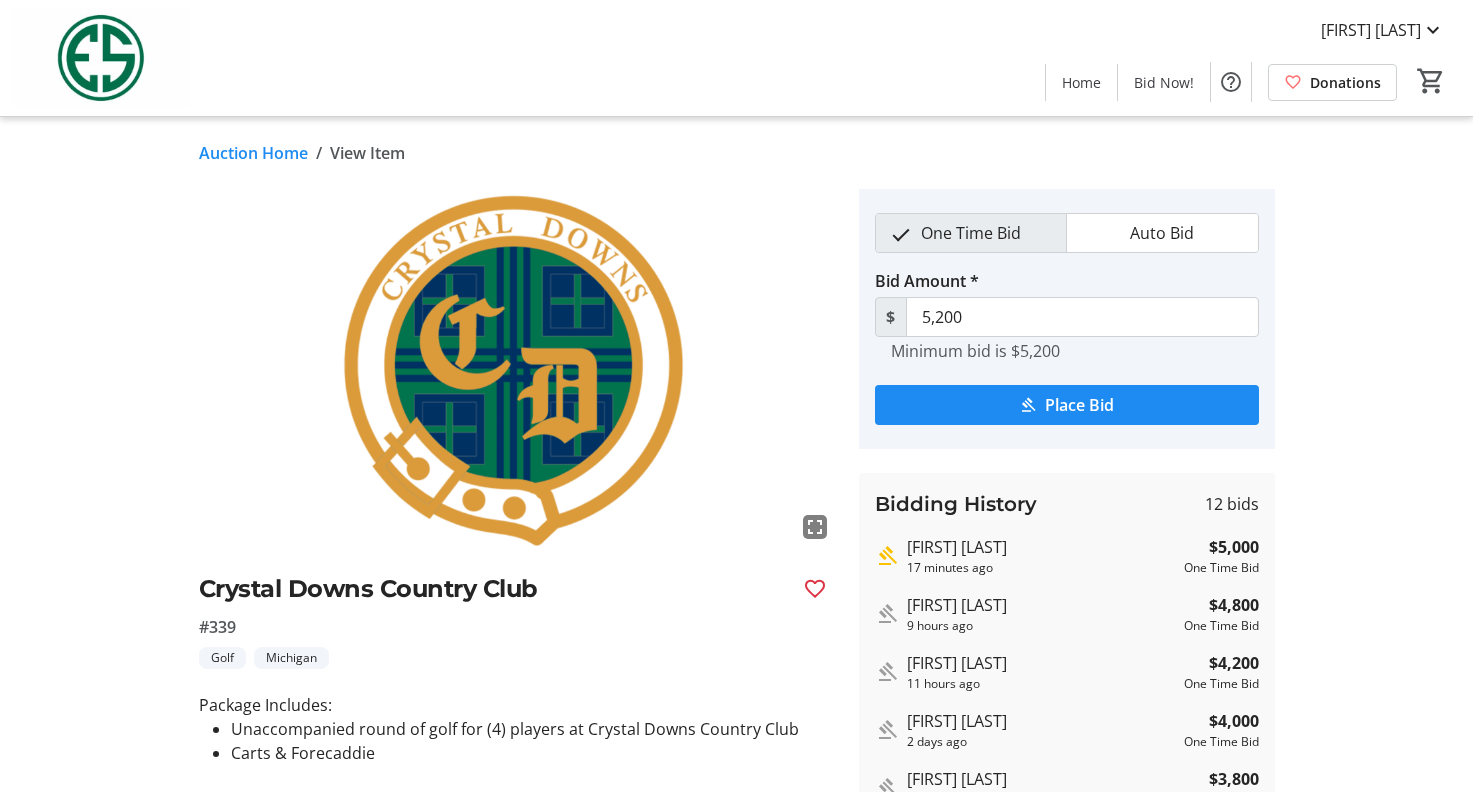 scroll, scrollTop: 0, scrollLeft: 0, axis: both 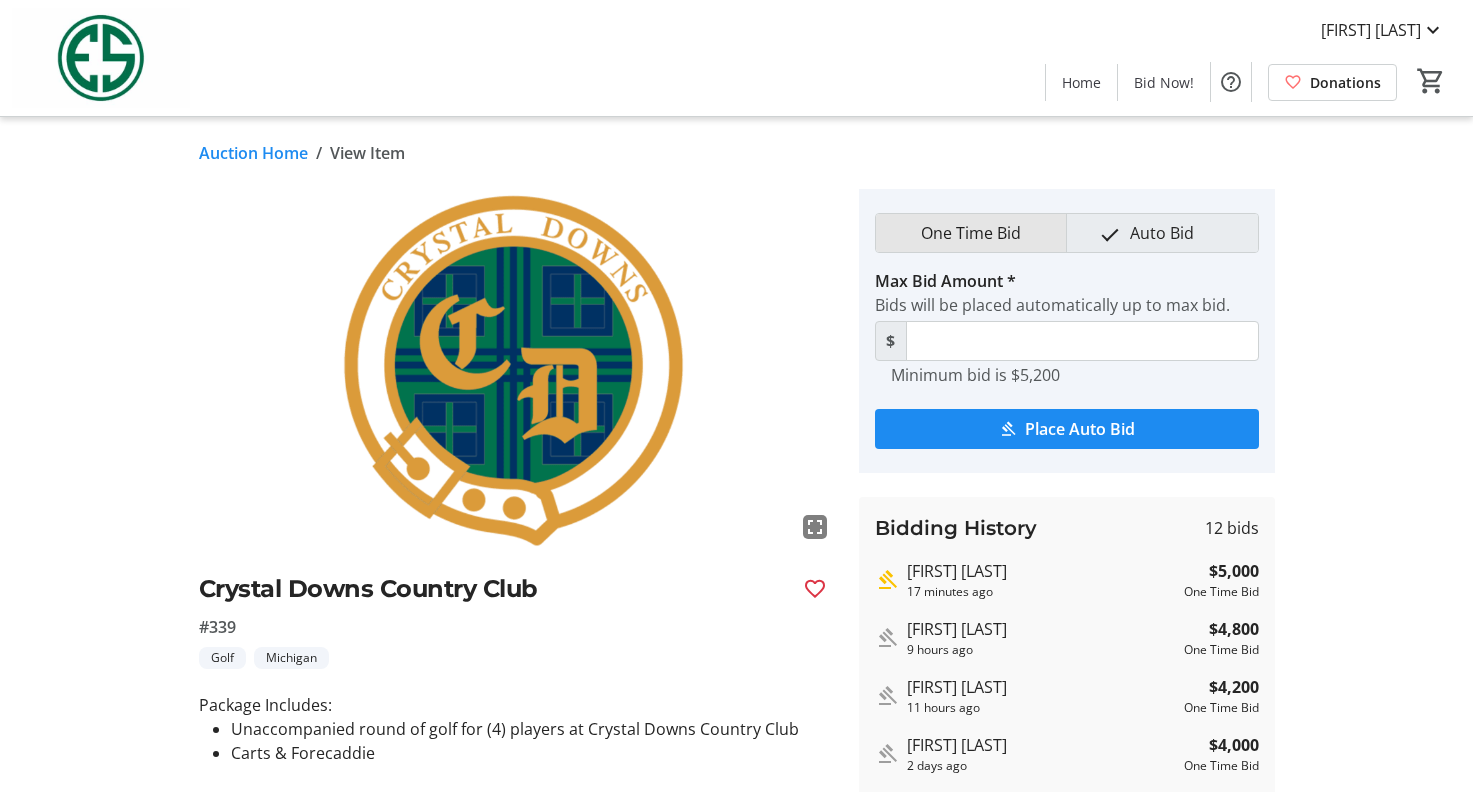 click on "One Time Bid" at bounding box center (971, 233) 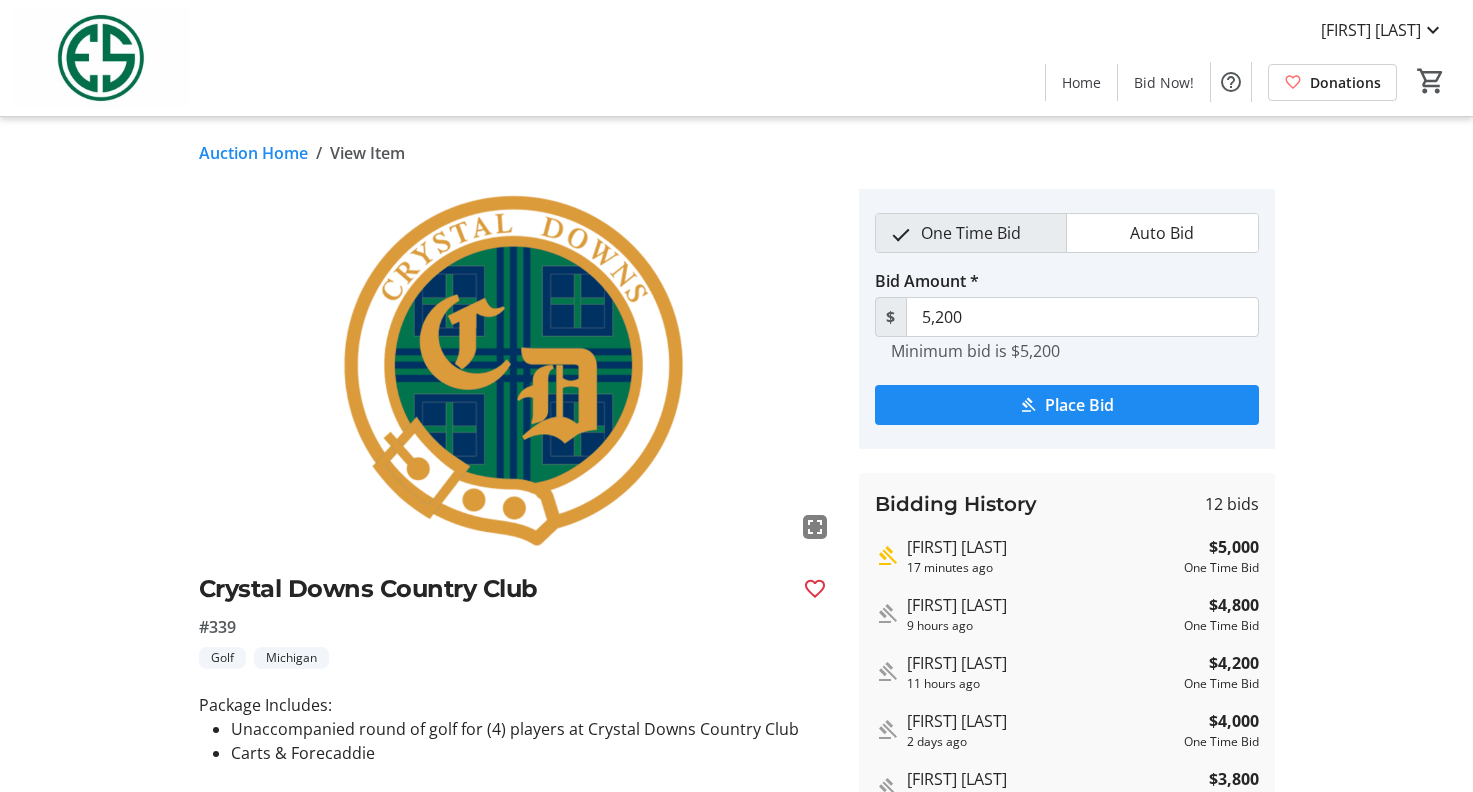 click on "Auction Home" 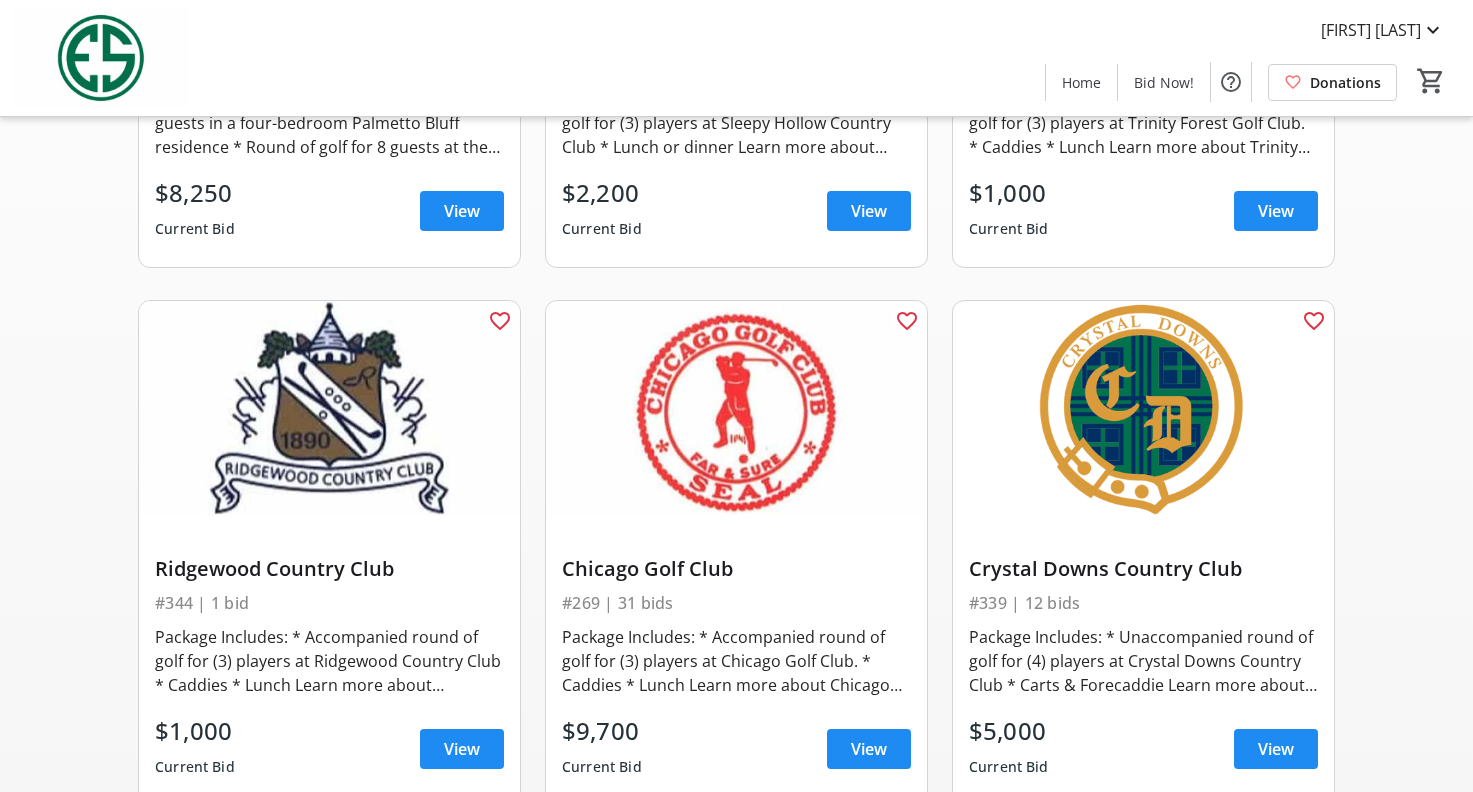 scroll, scrollTop: 553, scrollLeft: 0, axis: vertical 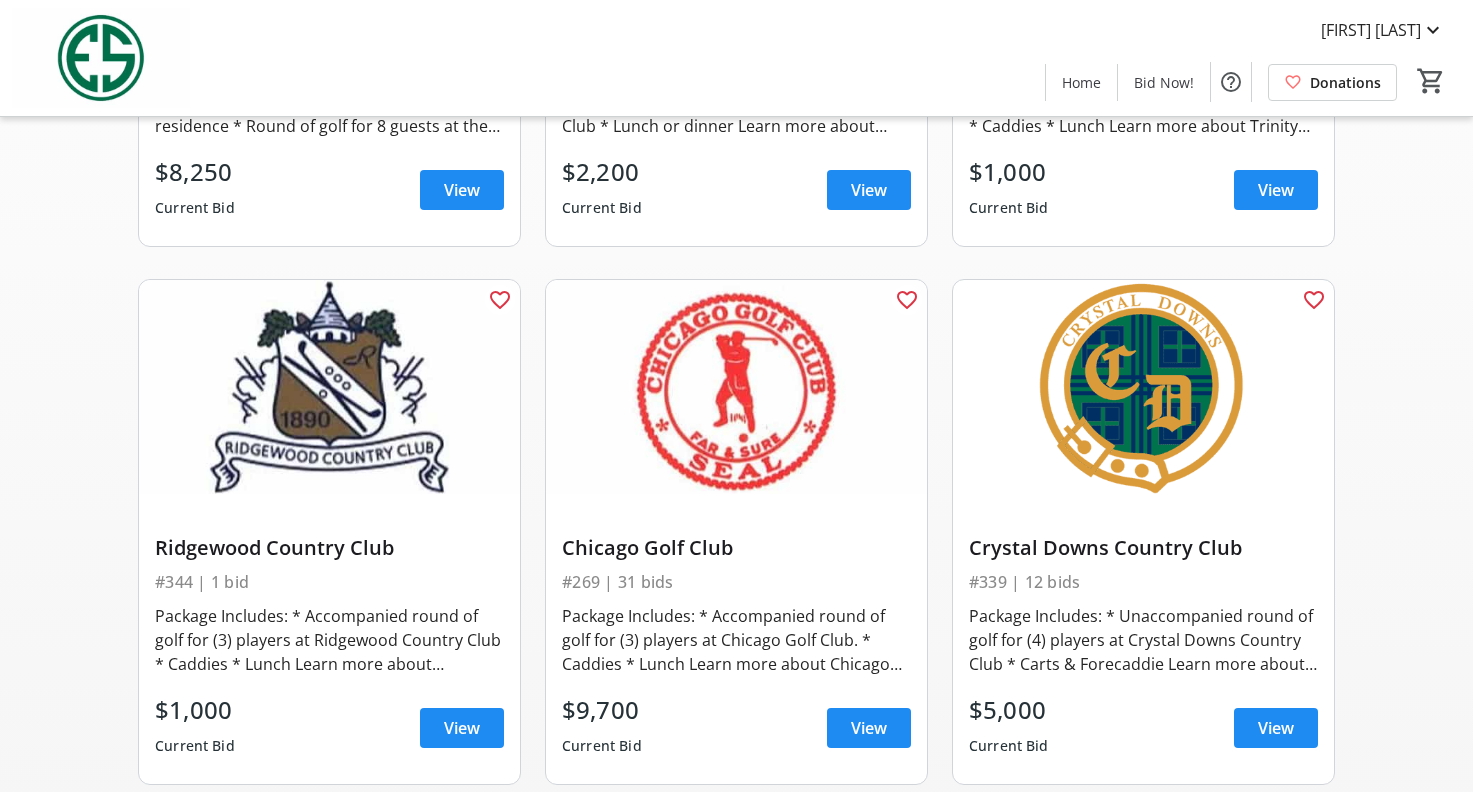 click at bounding box center [1143, 387] 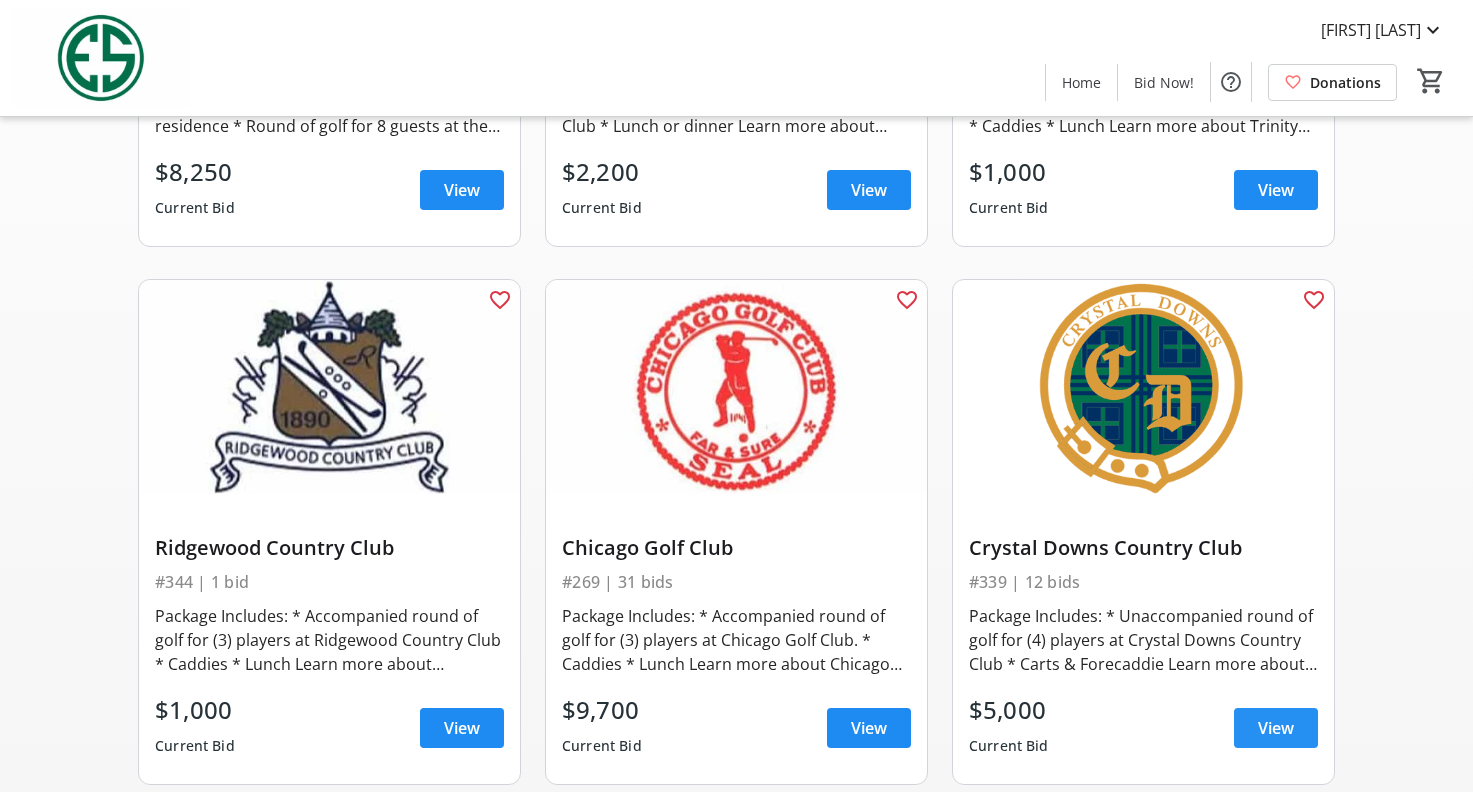 click on "View" at bounding box center [1276, 728] 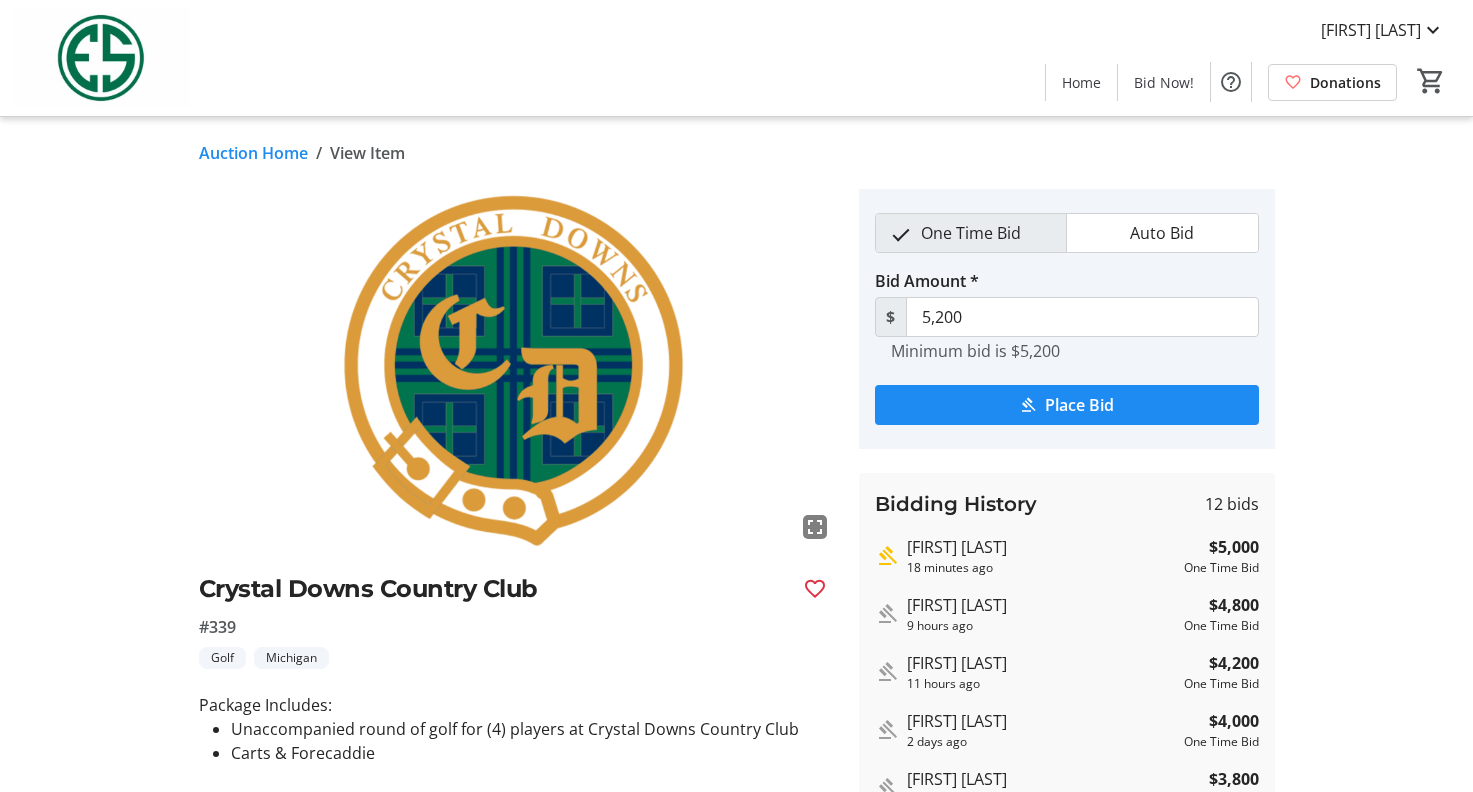 scroll, scrollTop: 0, scrollLeft: 0, axis: both 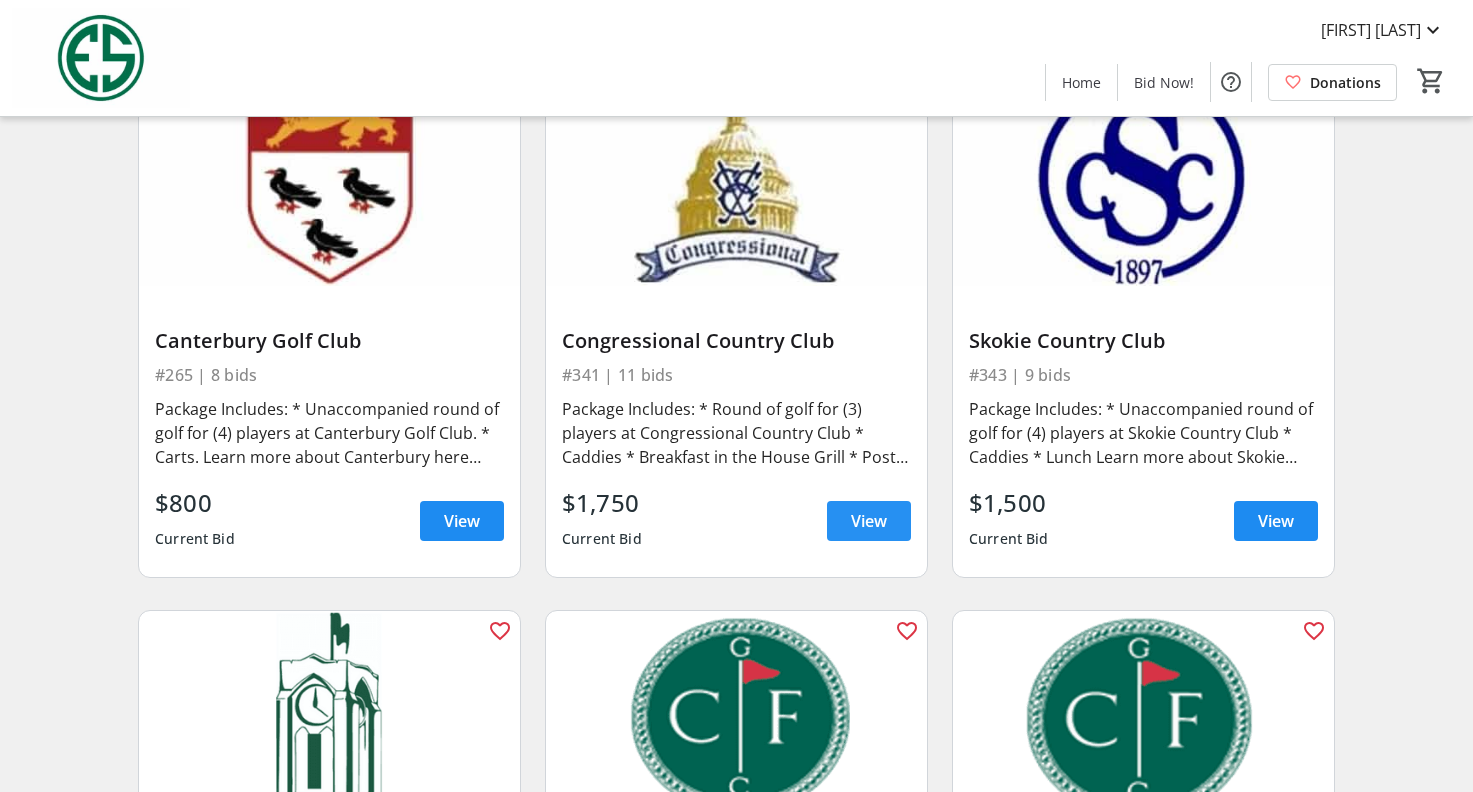 click on "View" at bounding box center [869, 521] 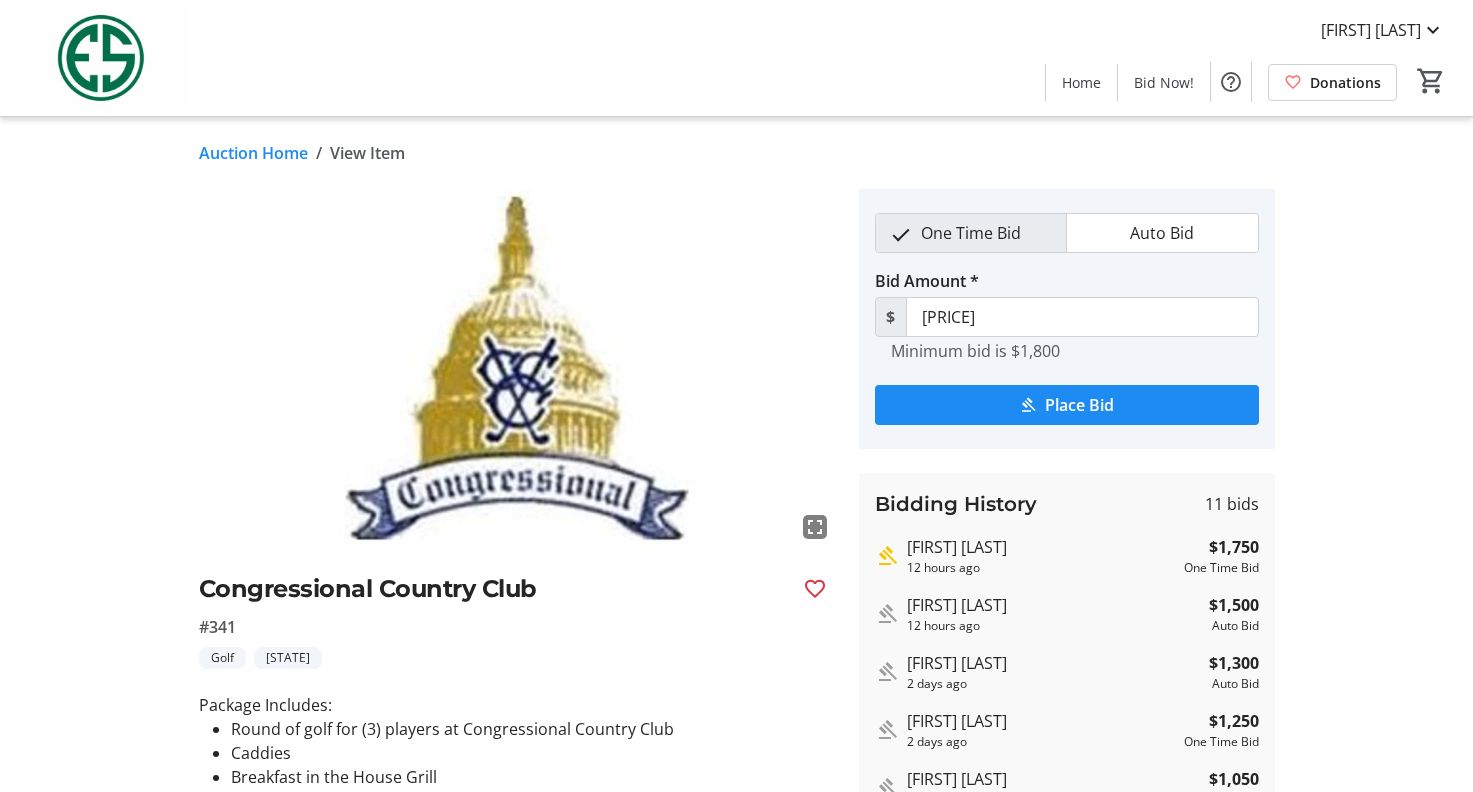 scroll, scrollTop: 0, scrollLeft: 0, axis: both 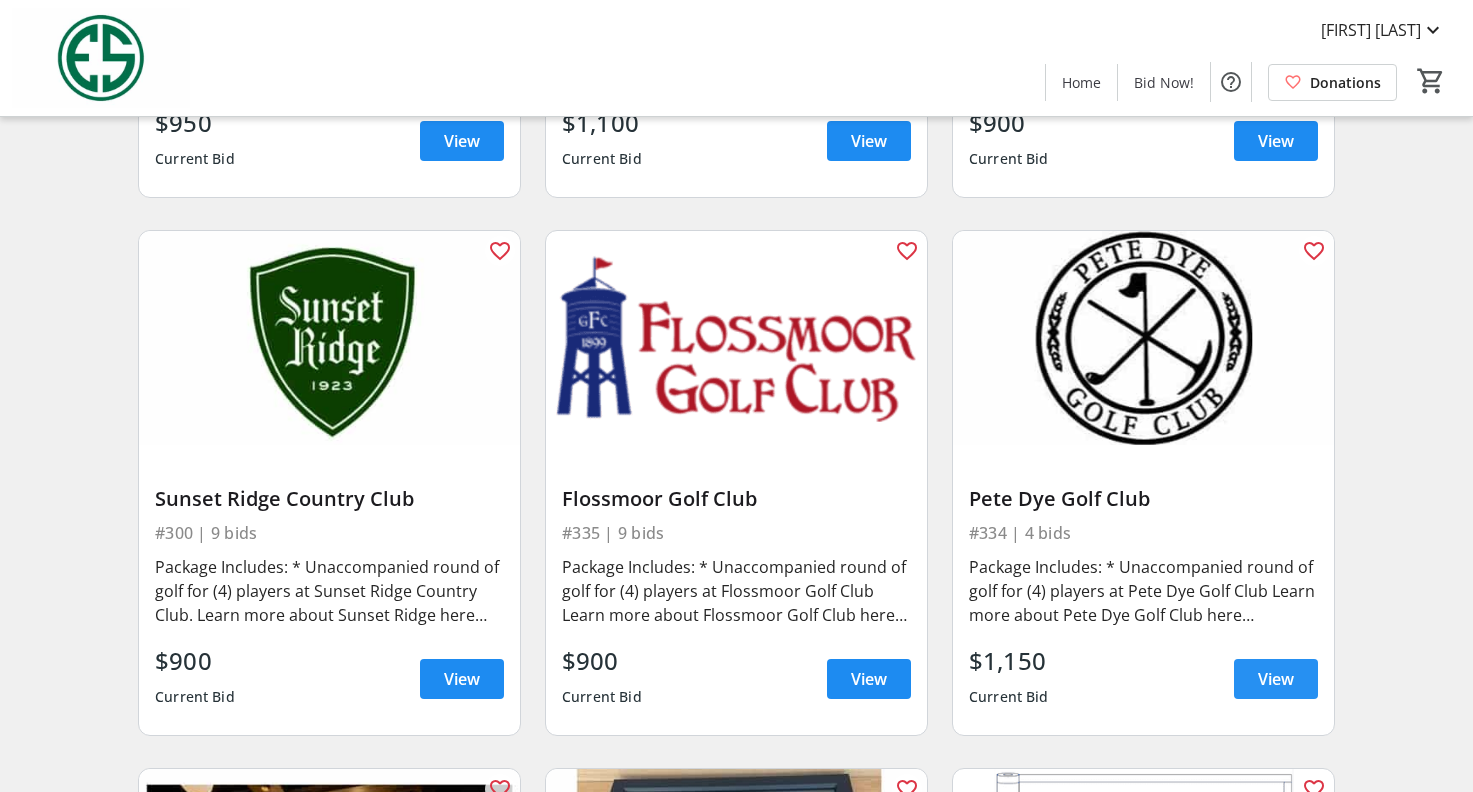 click at bounding box center [1276, 679] 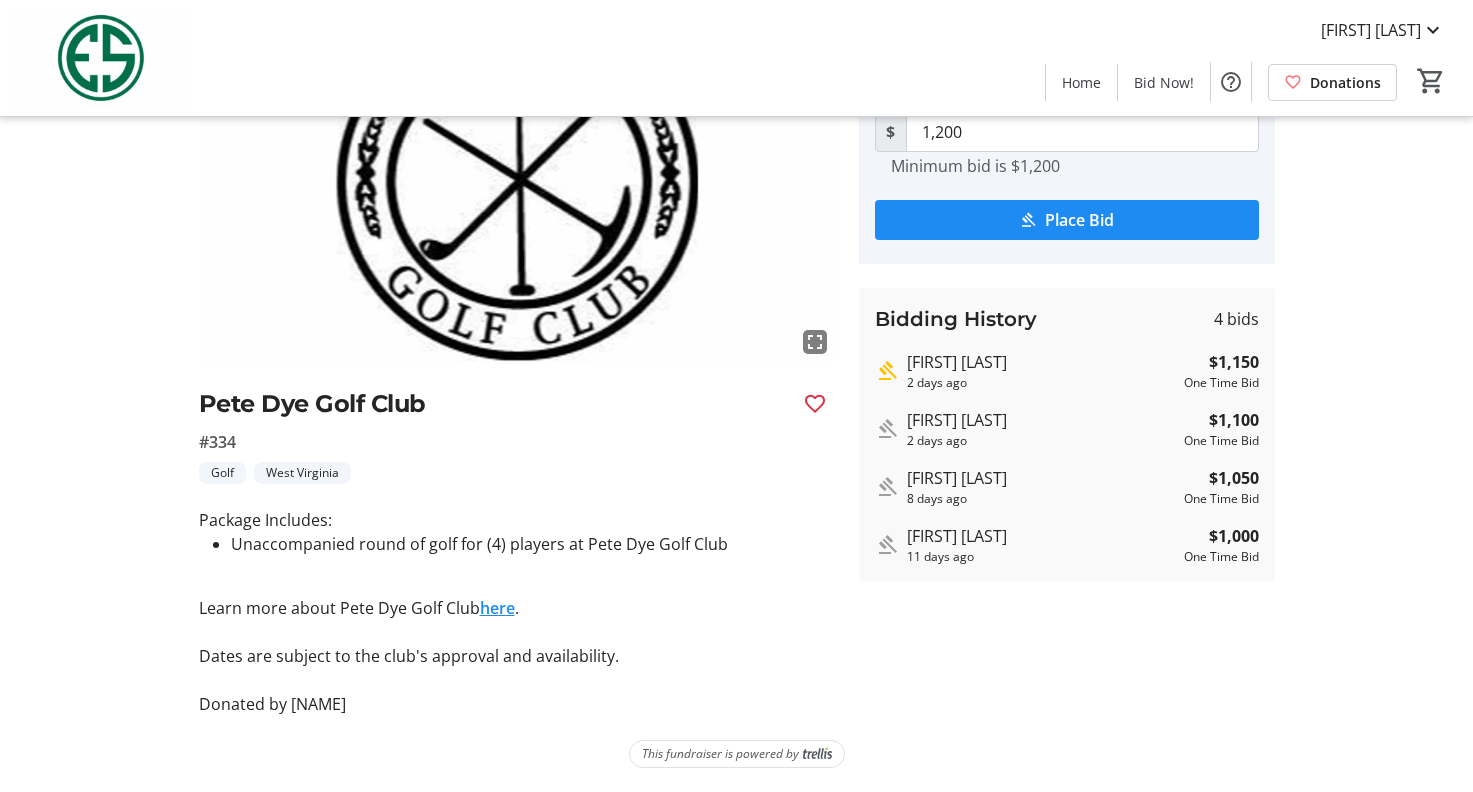scroll, scrollTop: 185, scrollLeft: 0, axis: vertical 